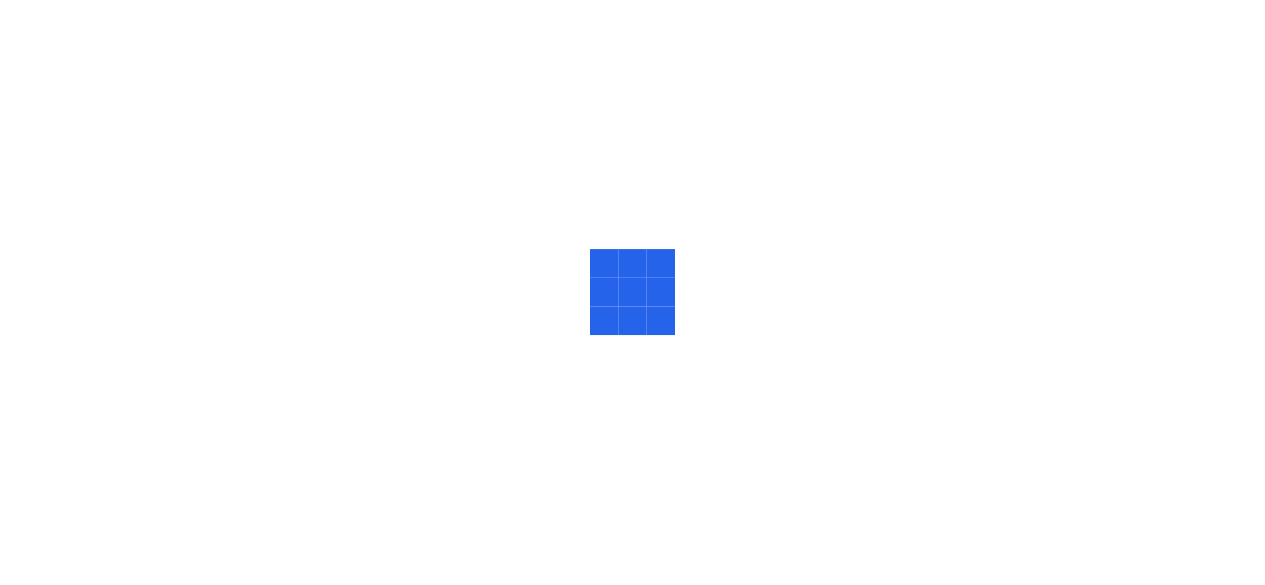 scroll, scrollTop: 0, scrollLeft: 0, axis: both 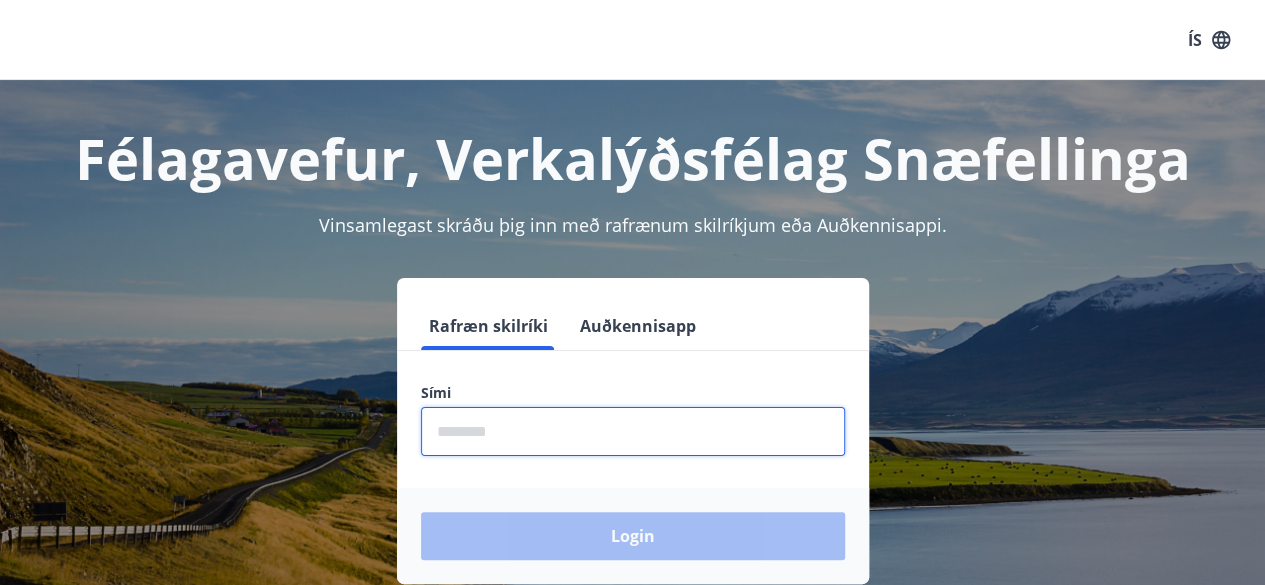 click at bounding box center [633, 431] 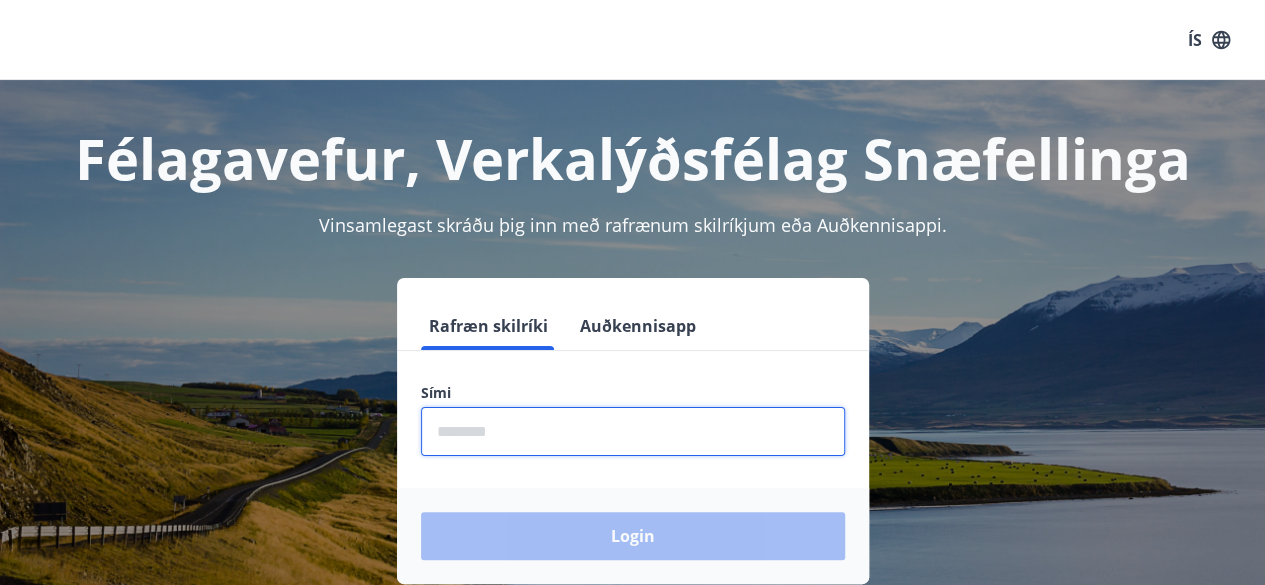 type on "********" 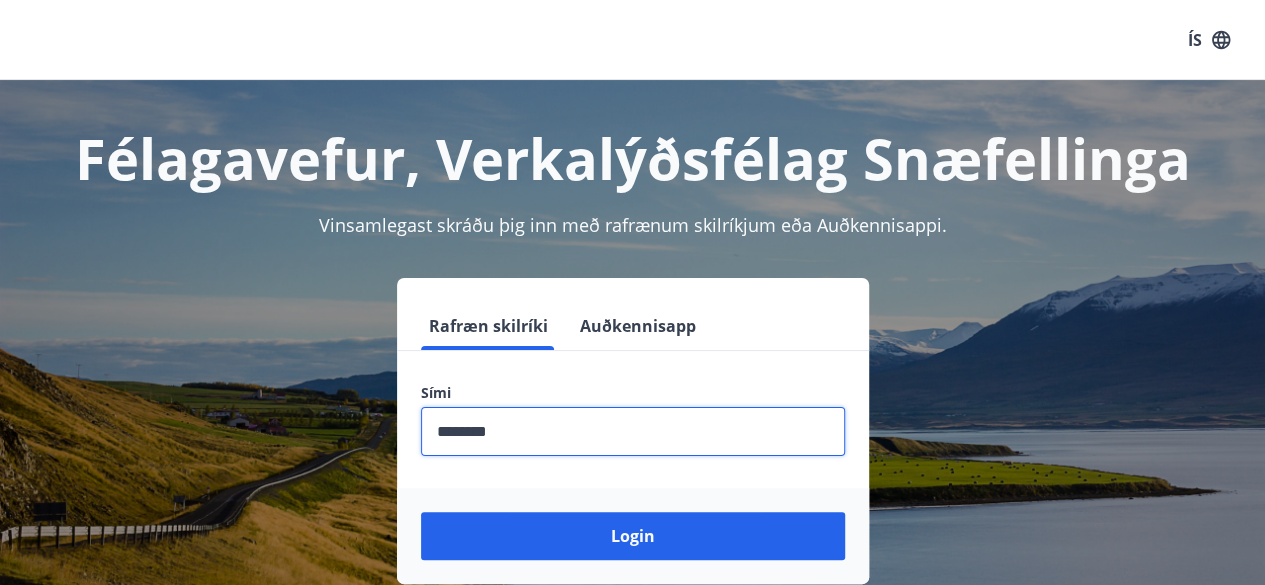 click on "Login" at bounding box center (633, 536) 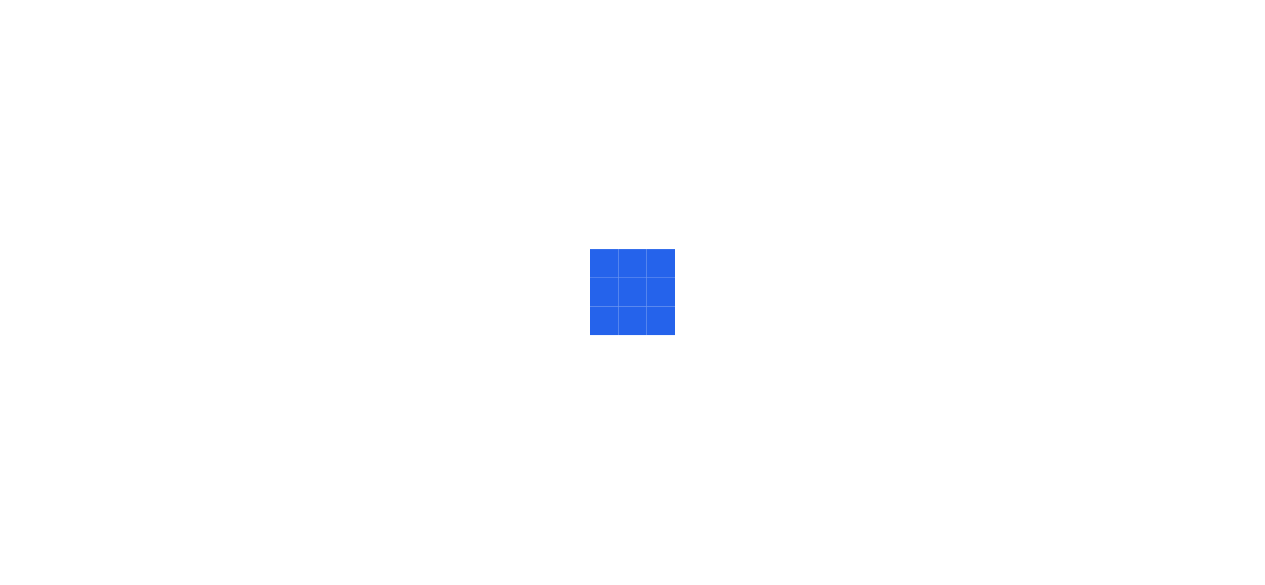 scroll, scrollTop: 0, scrollLeft: 0, axis: both 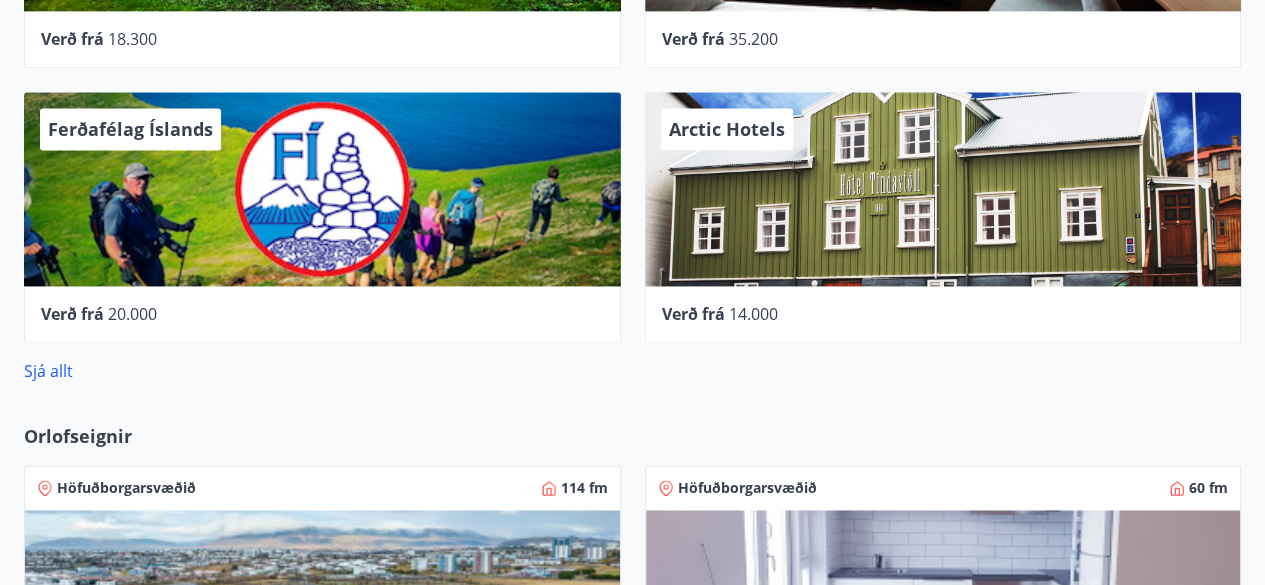 click on "Arctic Hotels" at bounding box center [943, 189] 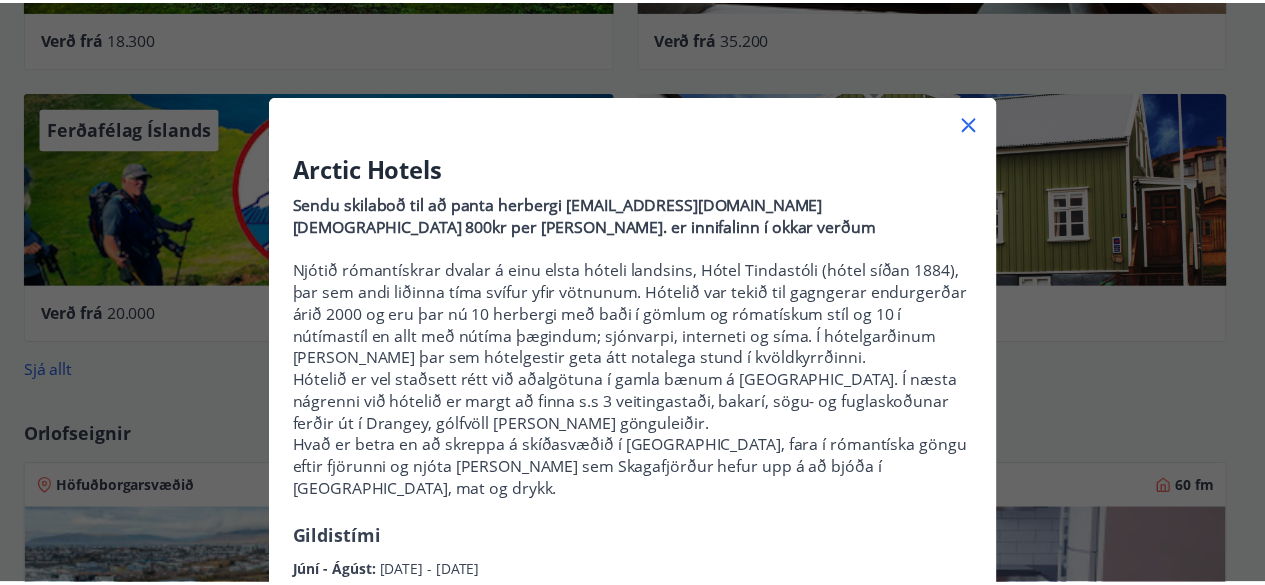 scroll, scrollTop: 0, scrollLeft: 0, axis: both 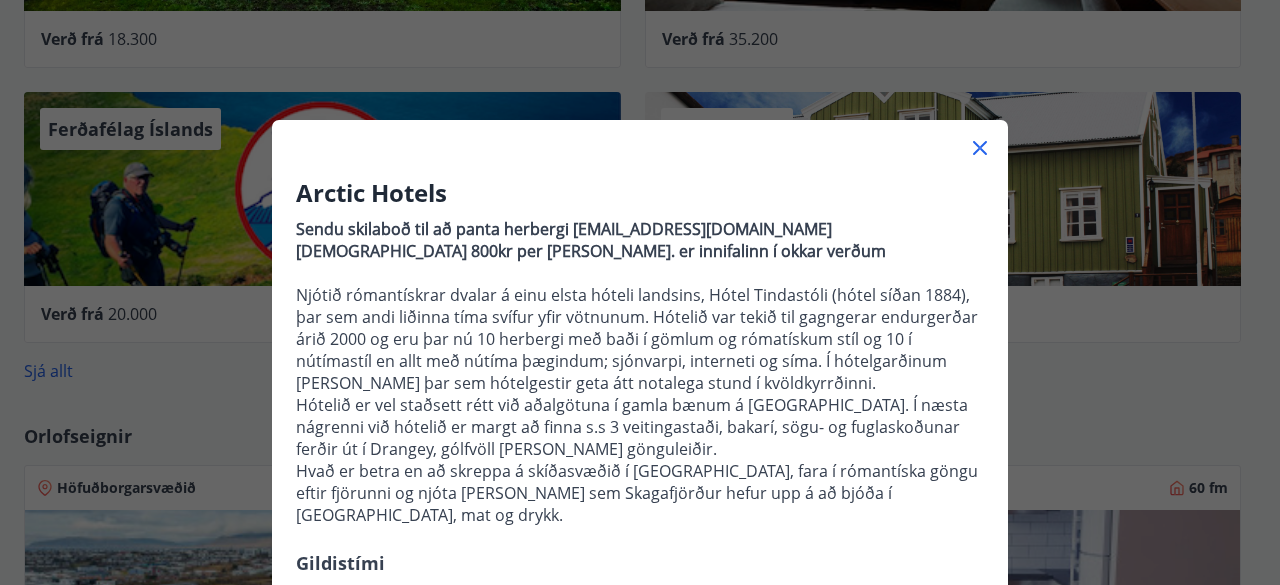 click 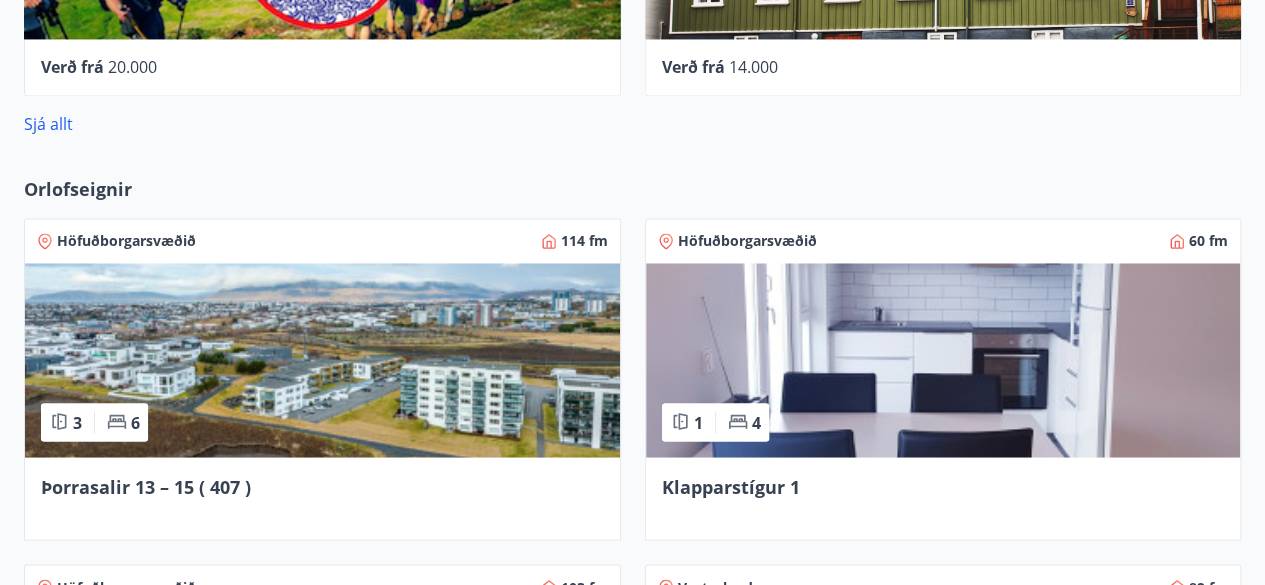 scroll, scrollTop: 1680, scrollLeft: 0, axis: vertical 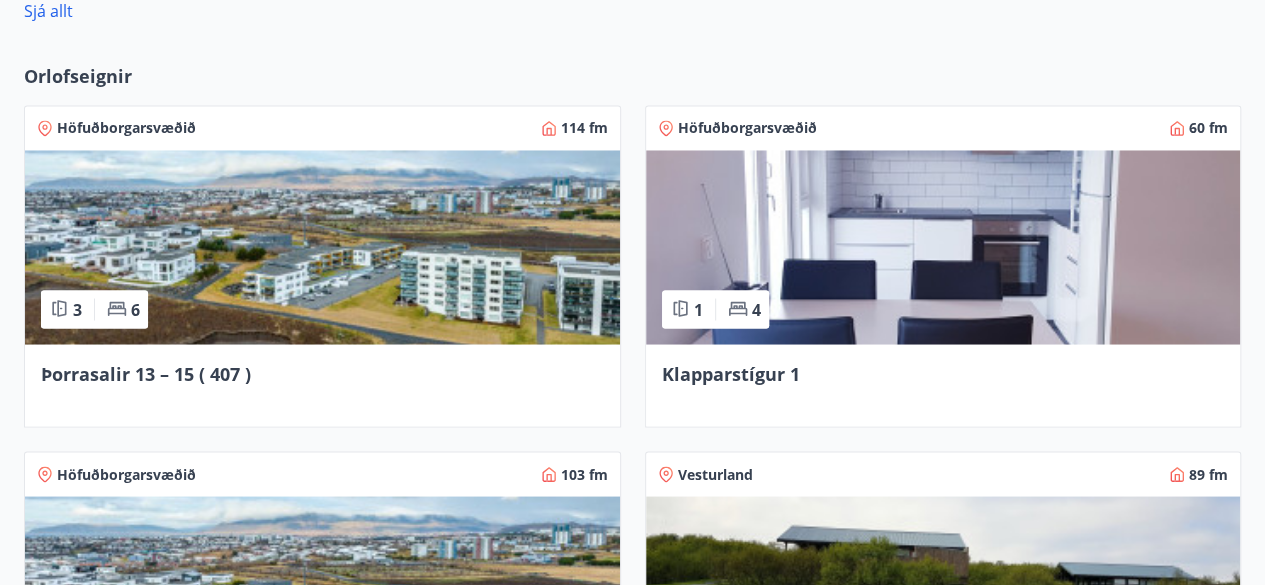 click on "Klapparstígur 1" at bounding box center [731, 373] 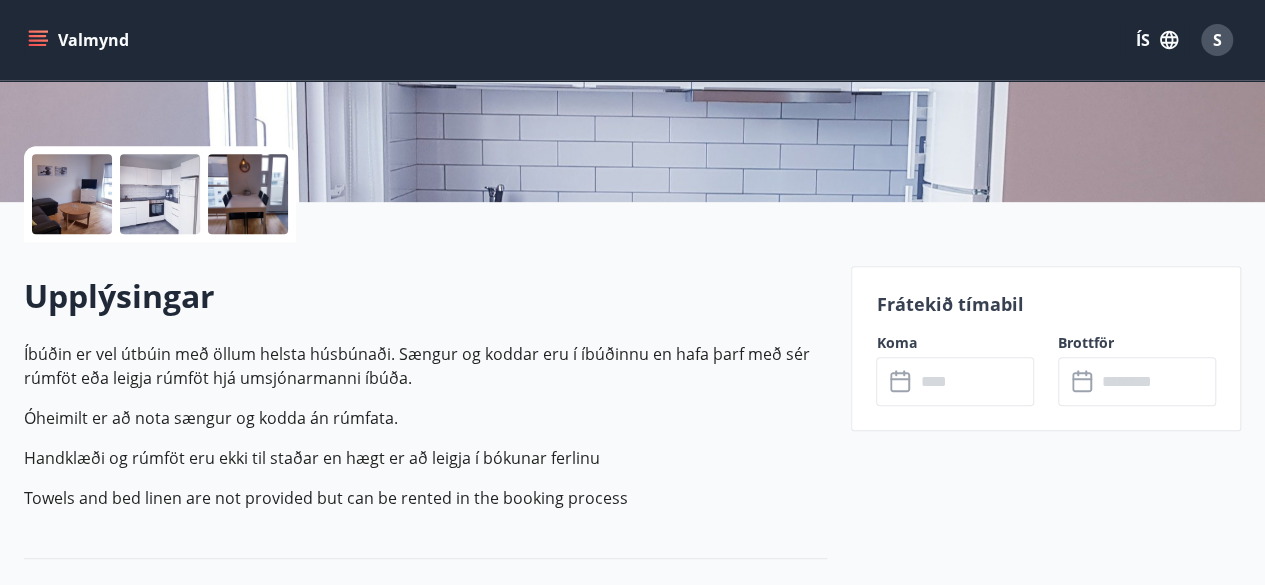 scroll, scrollTop: 400, scrollLeft: 0, axis: vertical 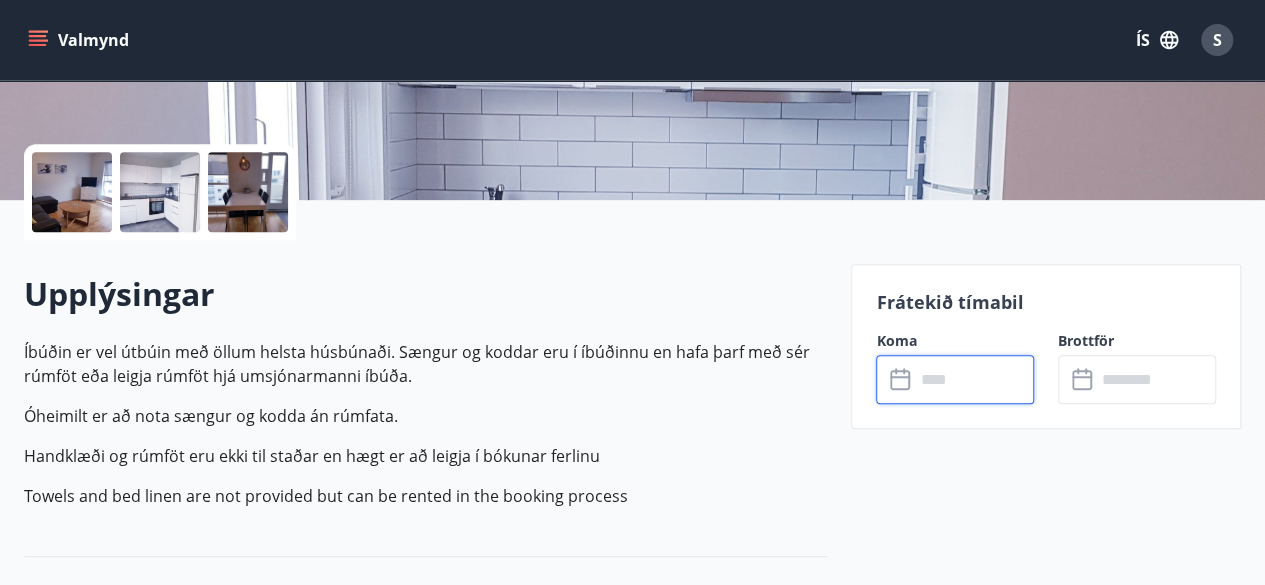 click at bounding box center (974, 379) 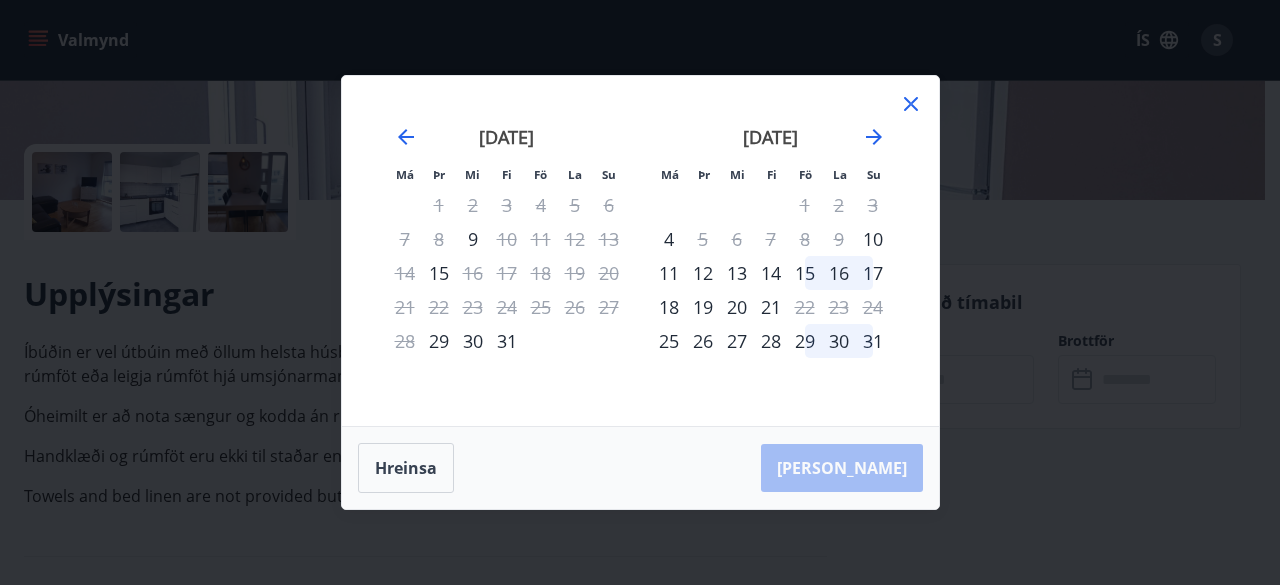 click 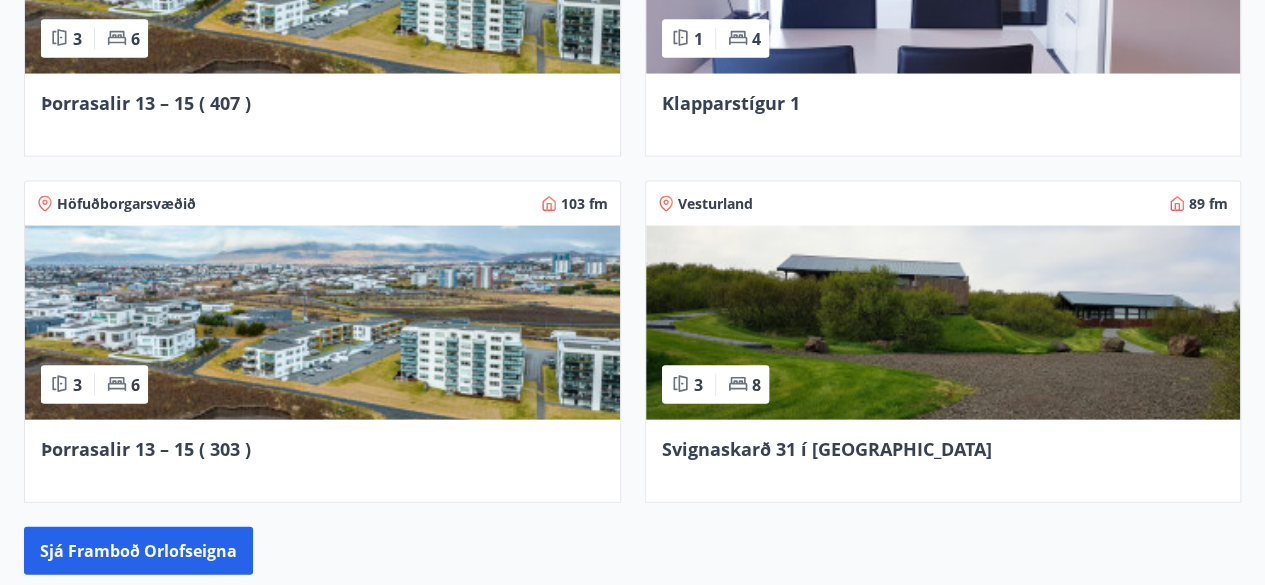 scroll, scrollTop: 1956, scrollLeft: 0, axis: vertical 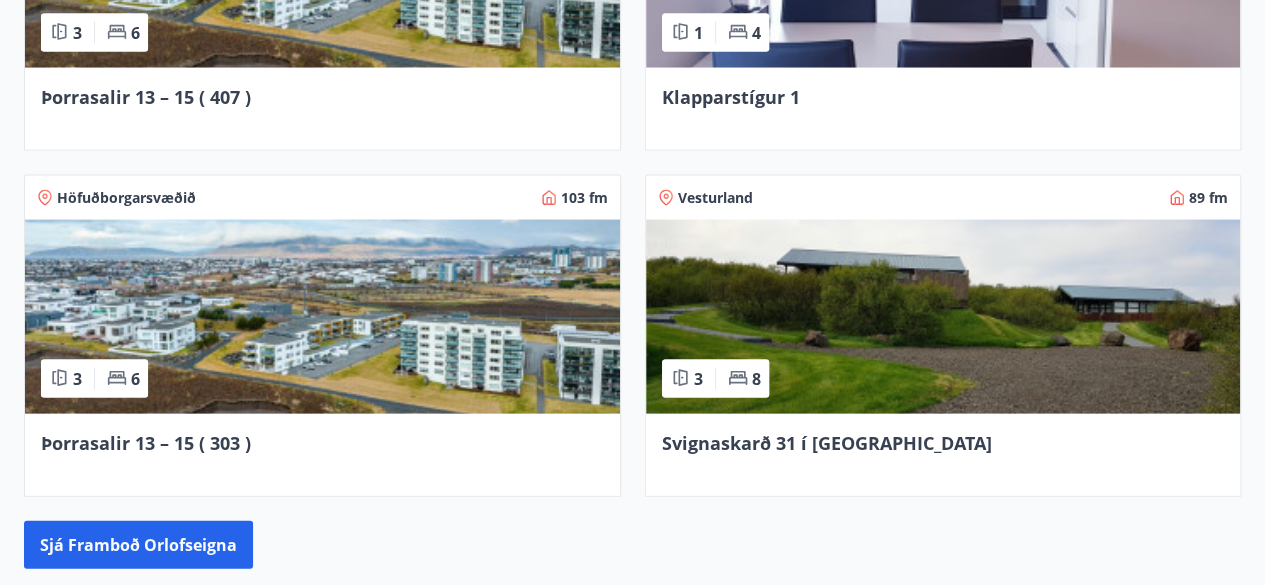 click at bounding box center [322, 317] 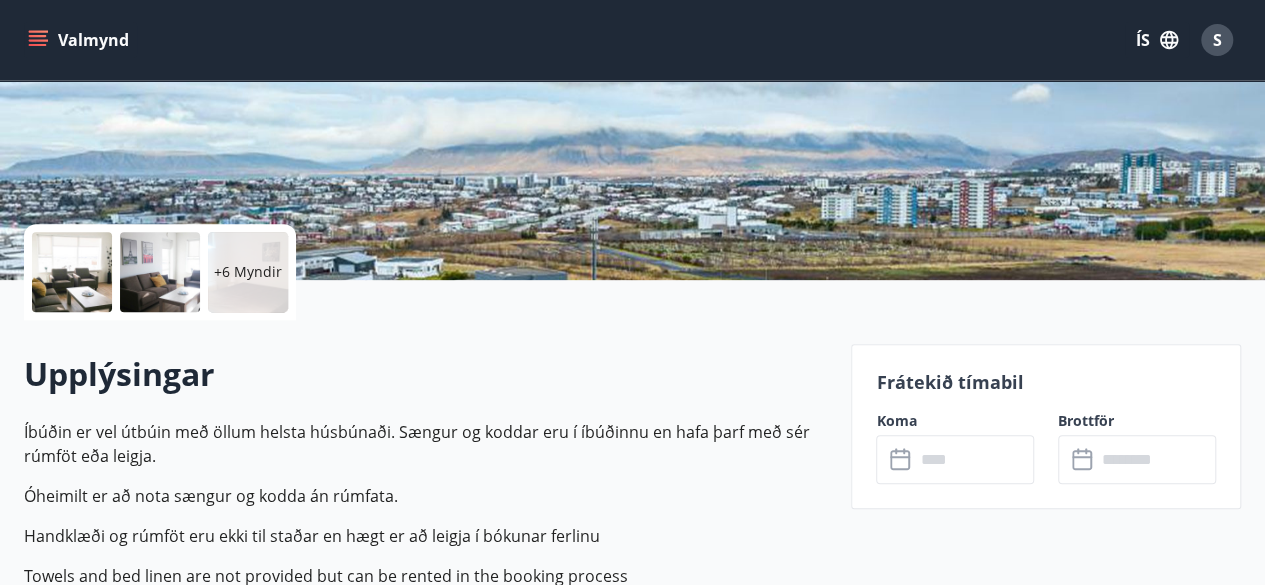 scroll, scrollTop: 360, scrollLeft: 0, axis: vertical 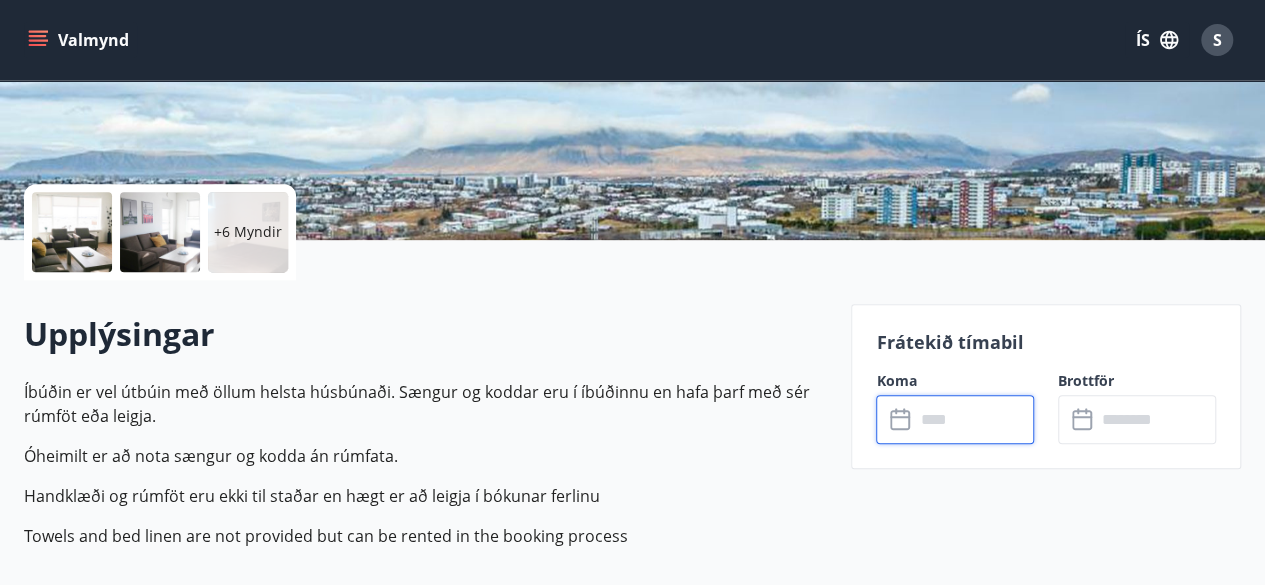 click at bounding box center (974, 419) 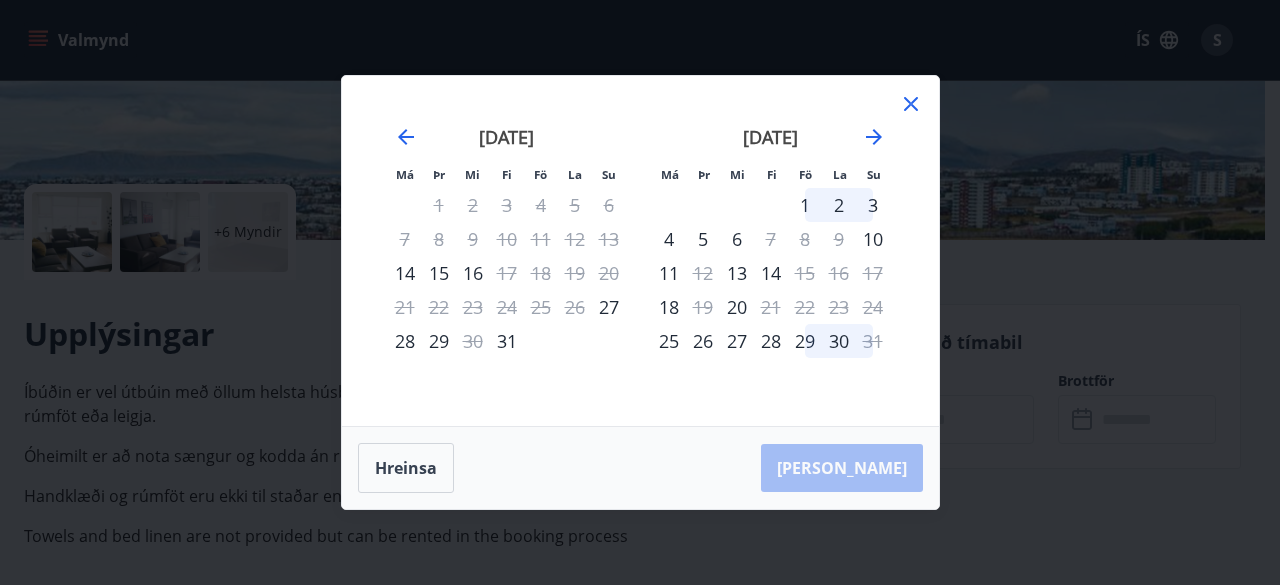 click 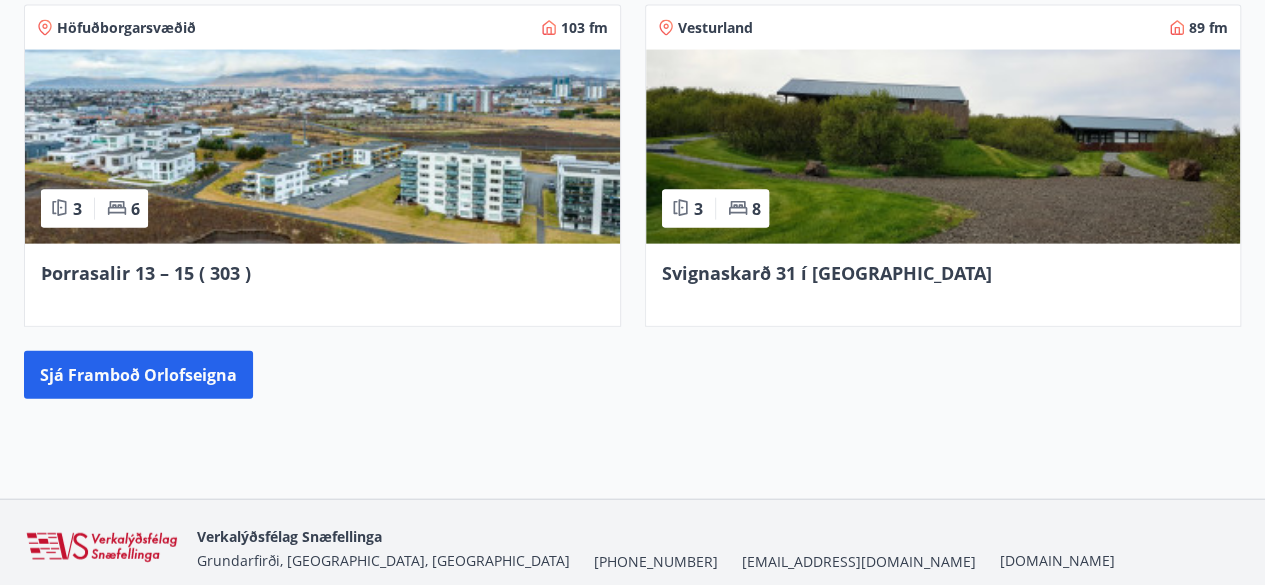 scroll, scrollTop: 2204, scrollLeft: 0, axis: vertical 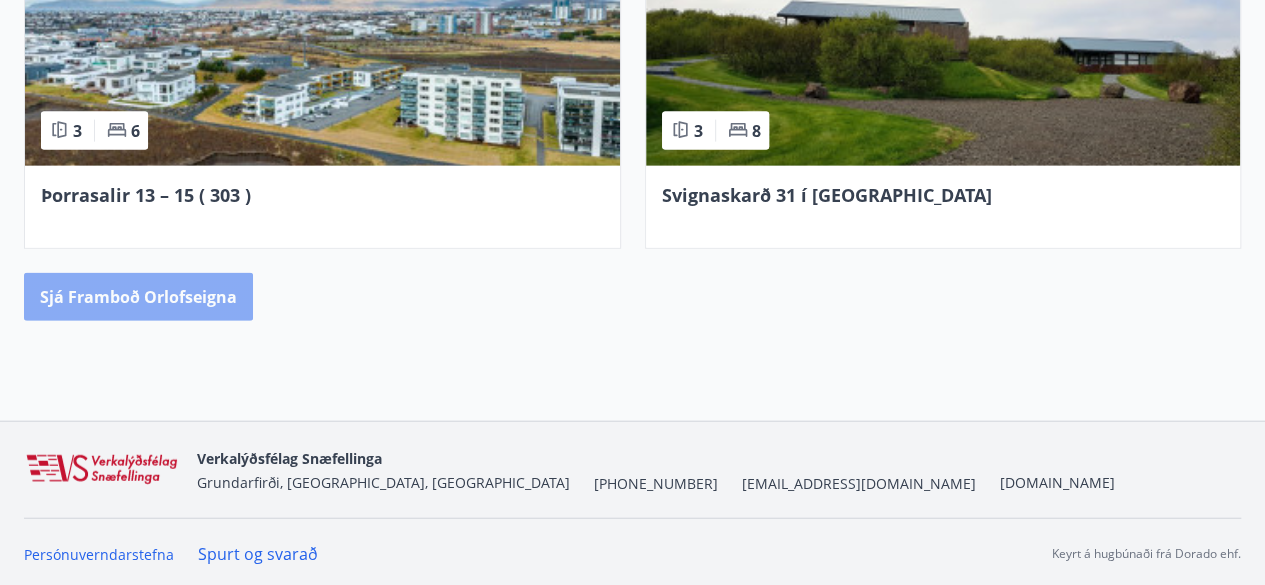 click on "Sjá framboð orlofseigna" at bounding box center [138, 297] 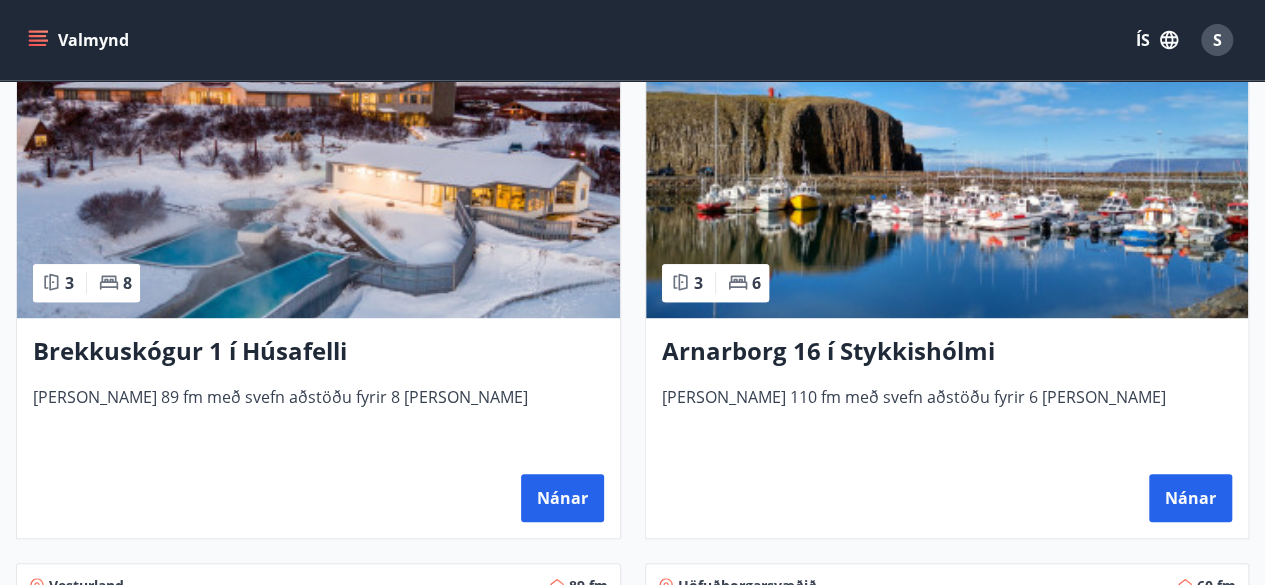scroll, scrollTop: 480, scrollLeft: 0, axis: vertical 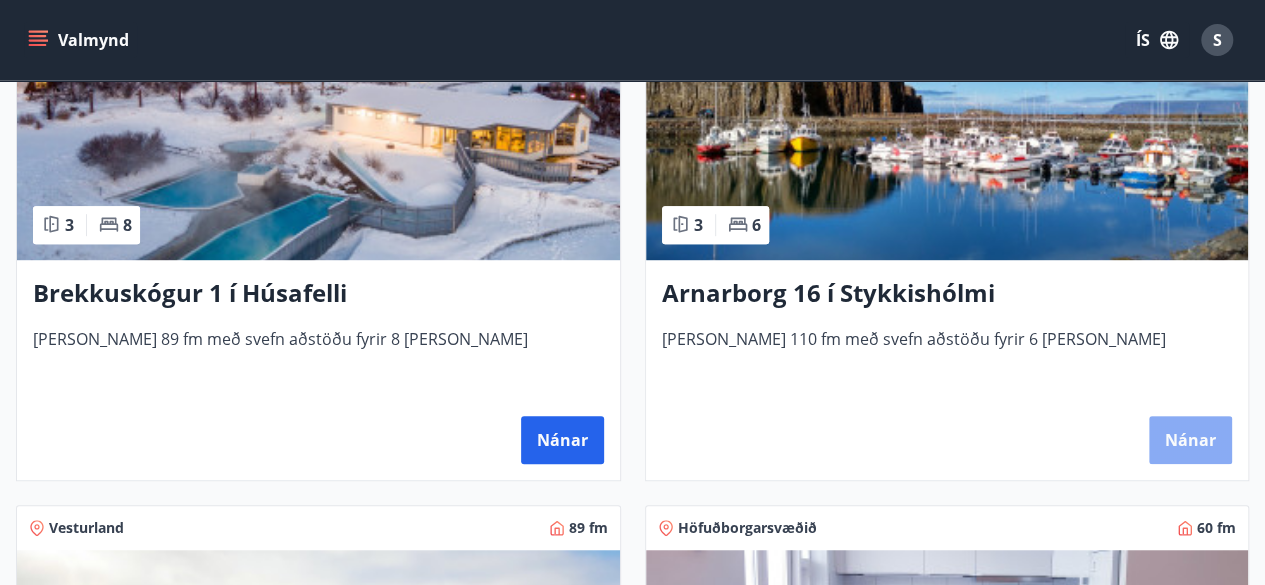 click on "Nánar" at bounding box center [1190, 440] 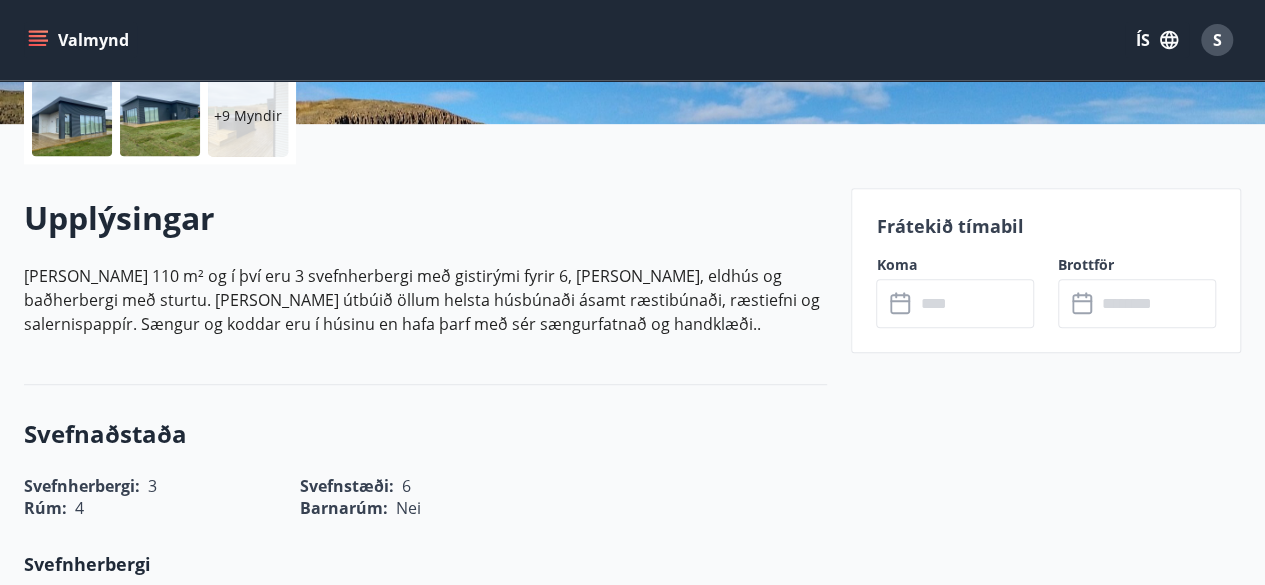 scroll, scrollTop: 480, scrollLeft: 0, axis: vertical 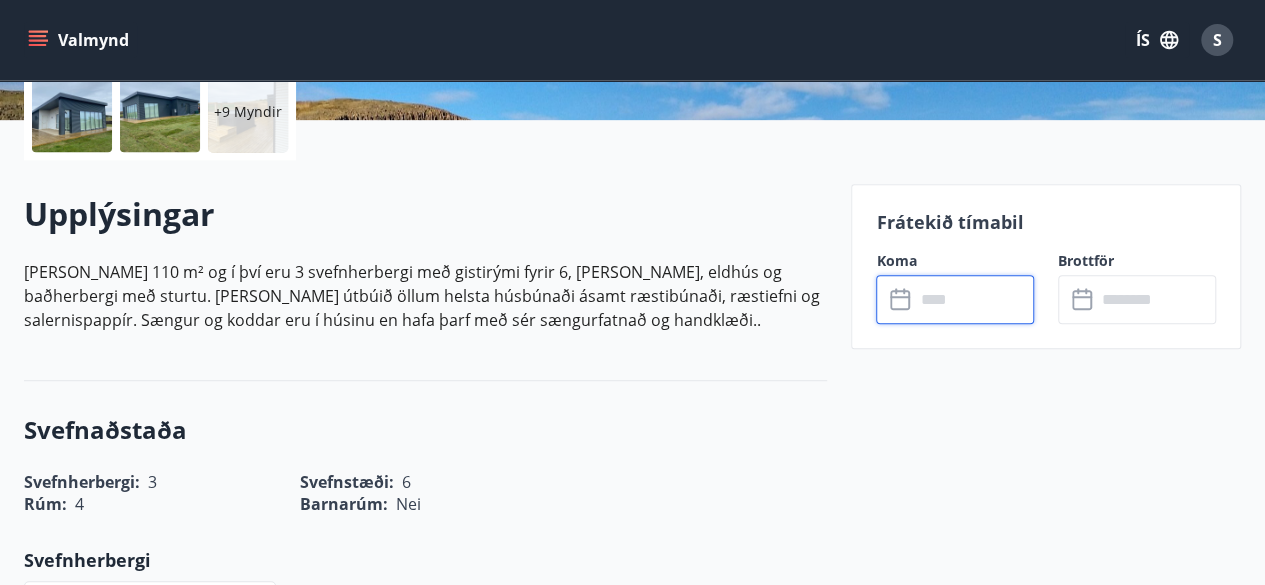 click at bounding box center (974, 299) 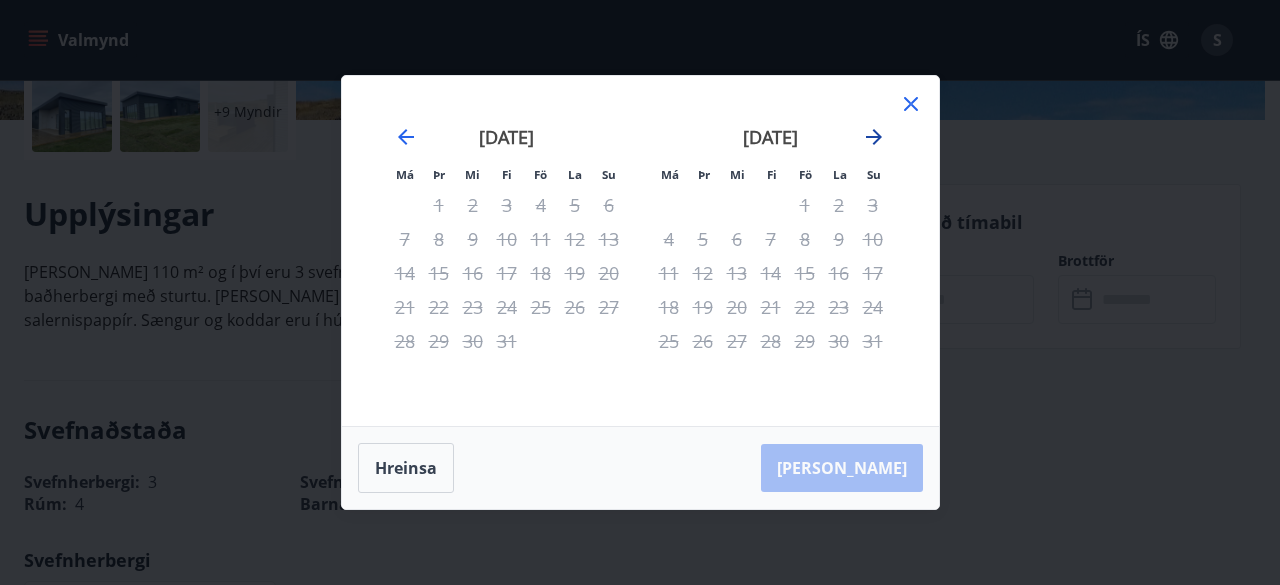 click 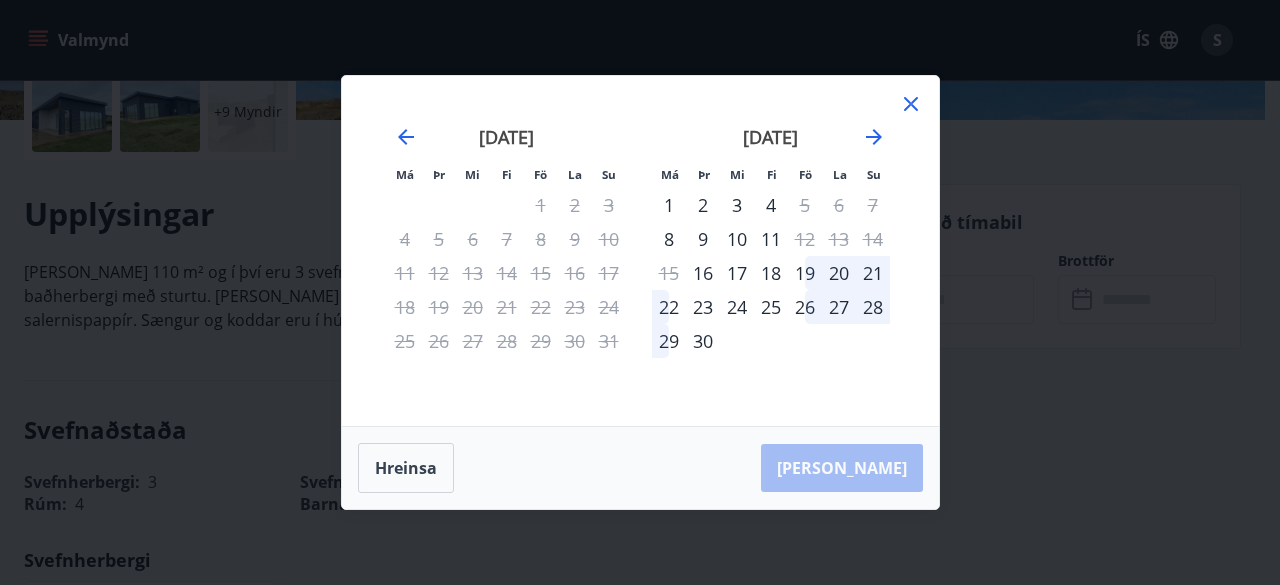 click 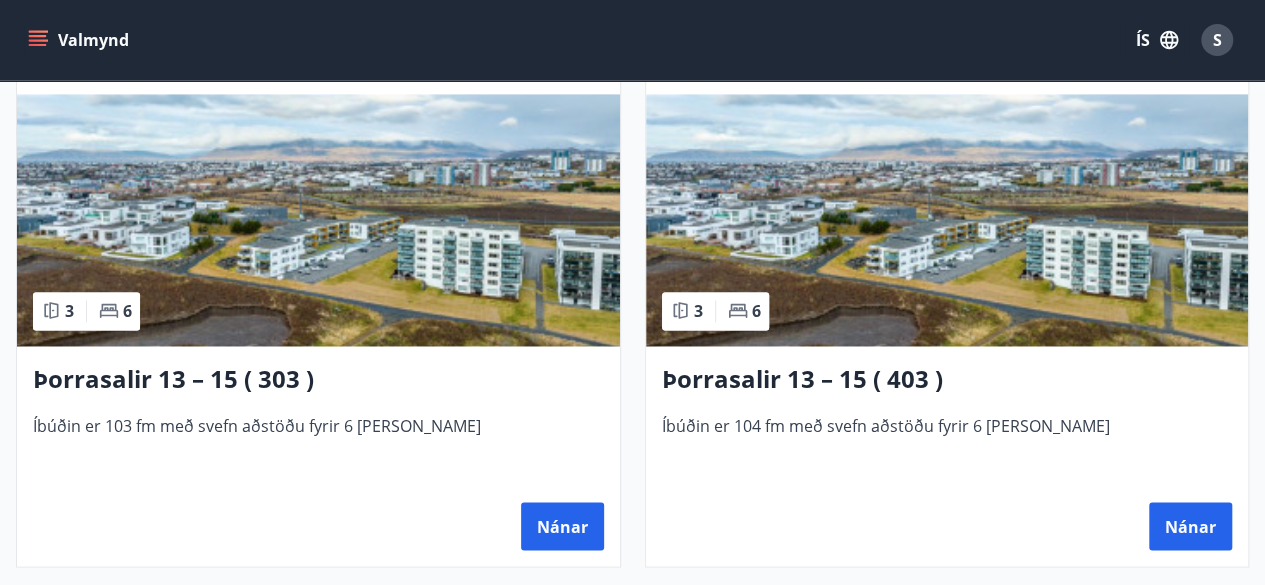 scroll, scrollTop: 1480, scrollLeft: 0, axis: vertical 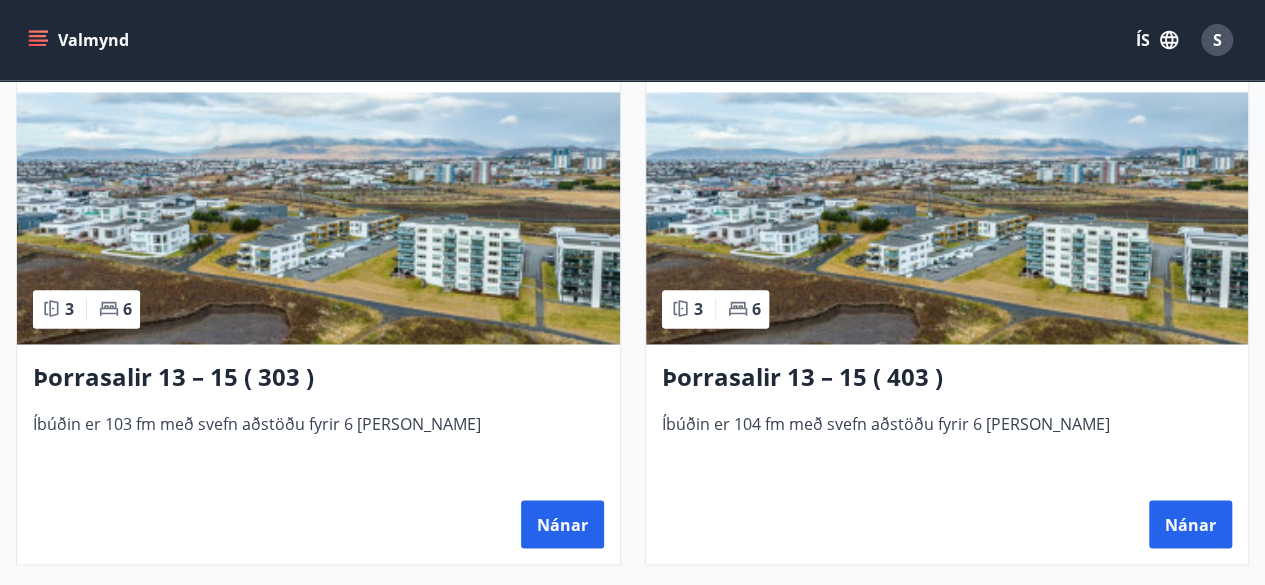 click at bounding box center (947, 218) 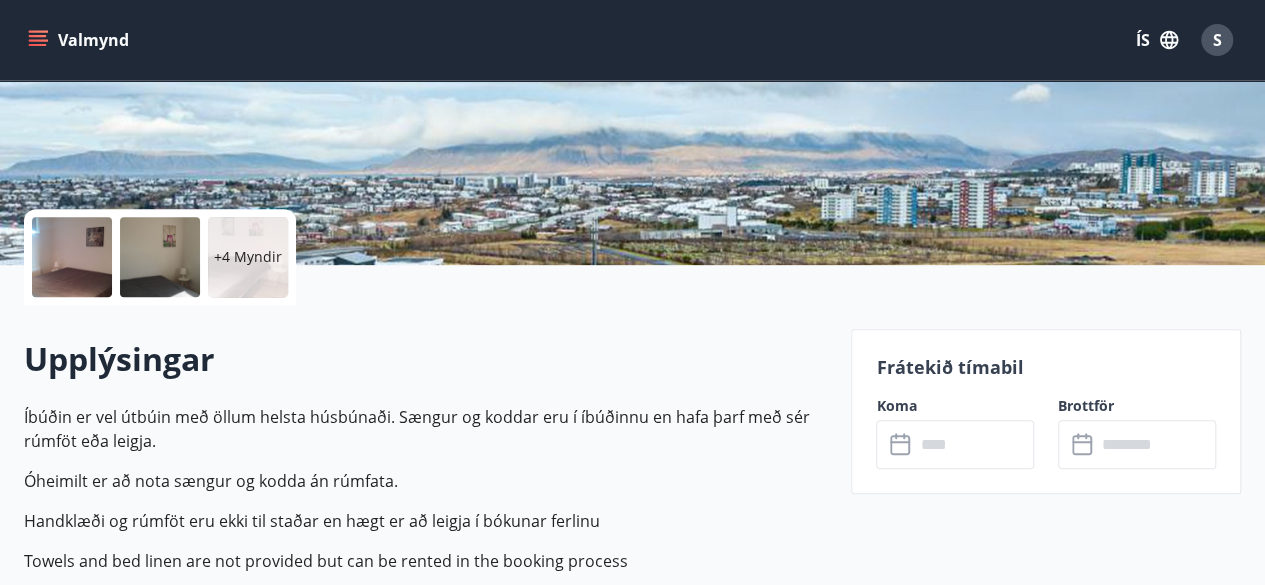 scroll, scrollTop: 360, scrollLeft: 0, axis: vertical 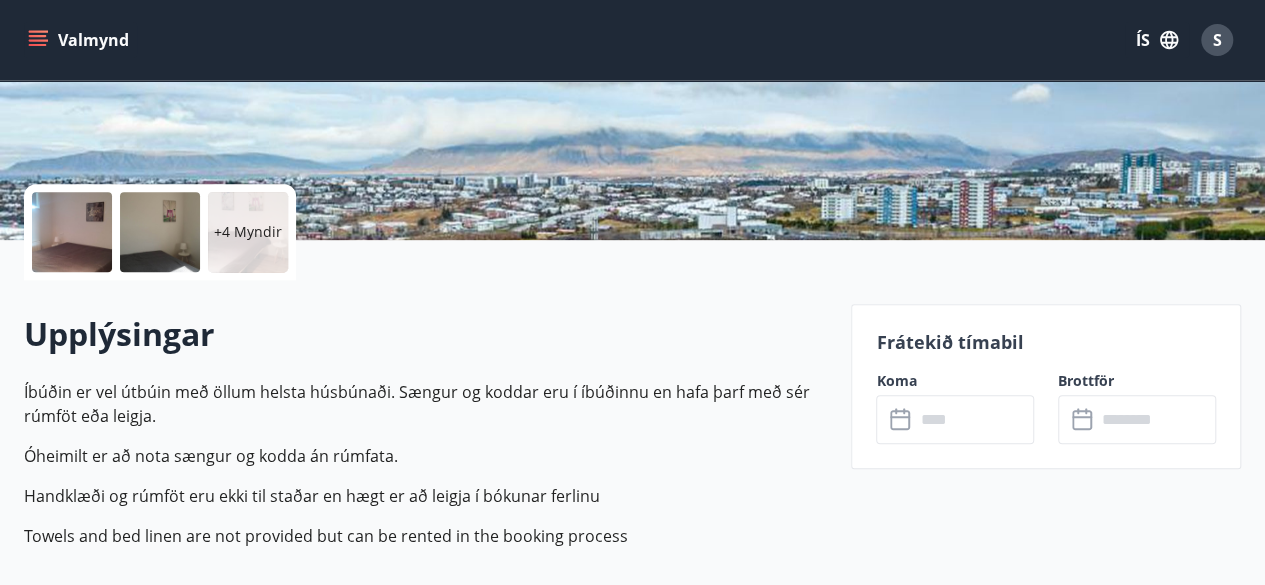 click at bounding box center [974, 419] 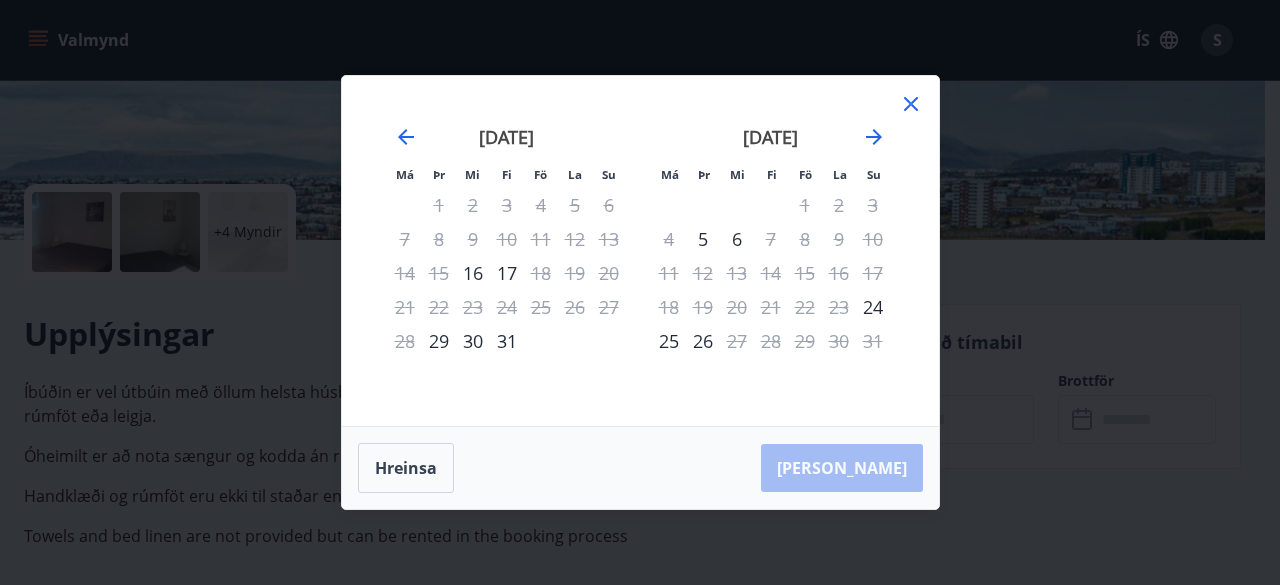 click 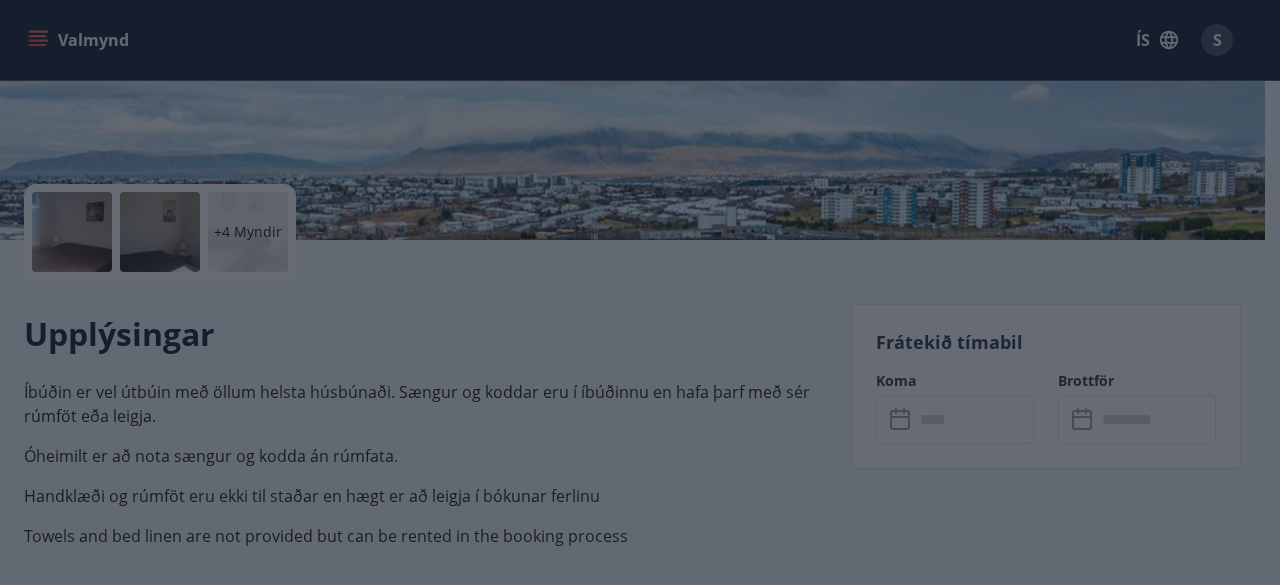 click 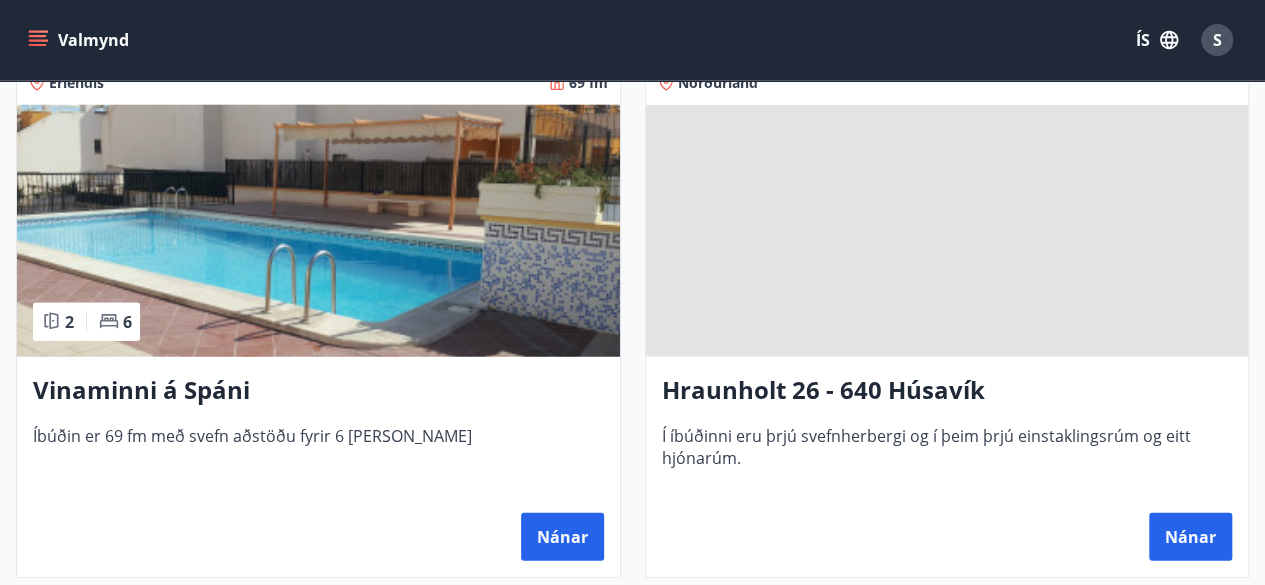 scroll, scrollTop: 2600, scrollLeft: 0, axis: vertical 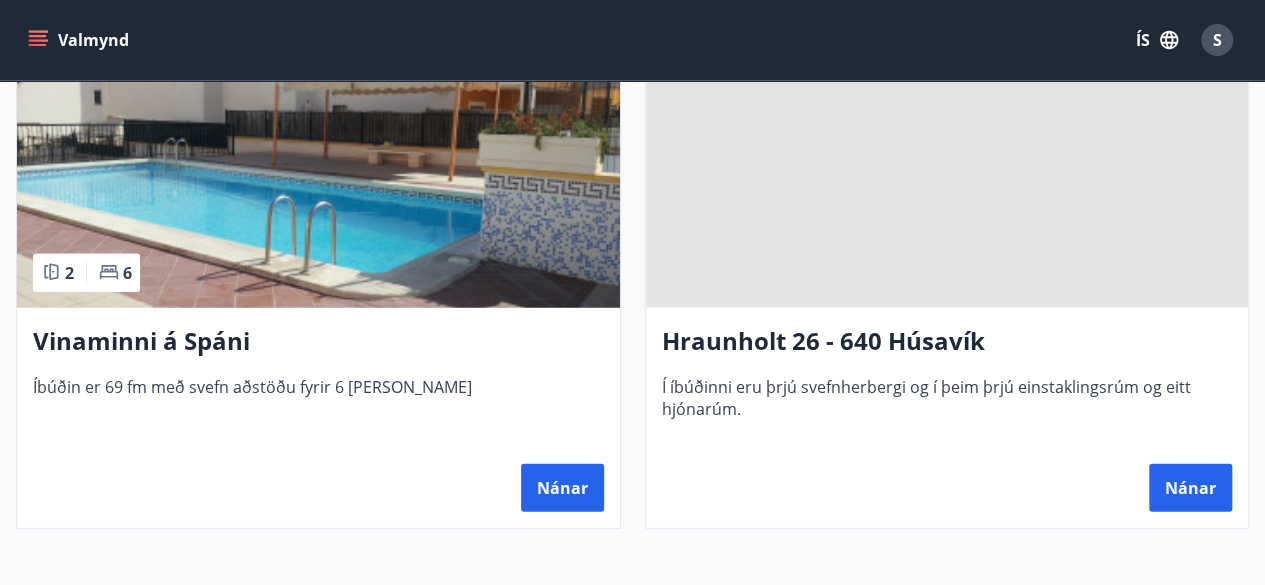 click at bounding box center [318, 182] 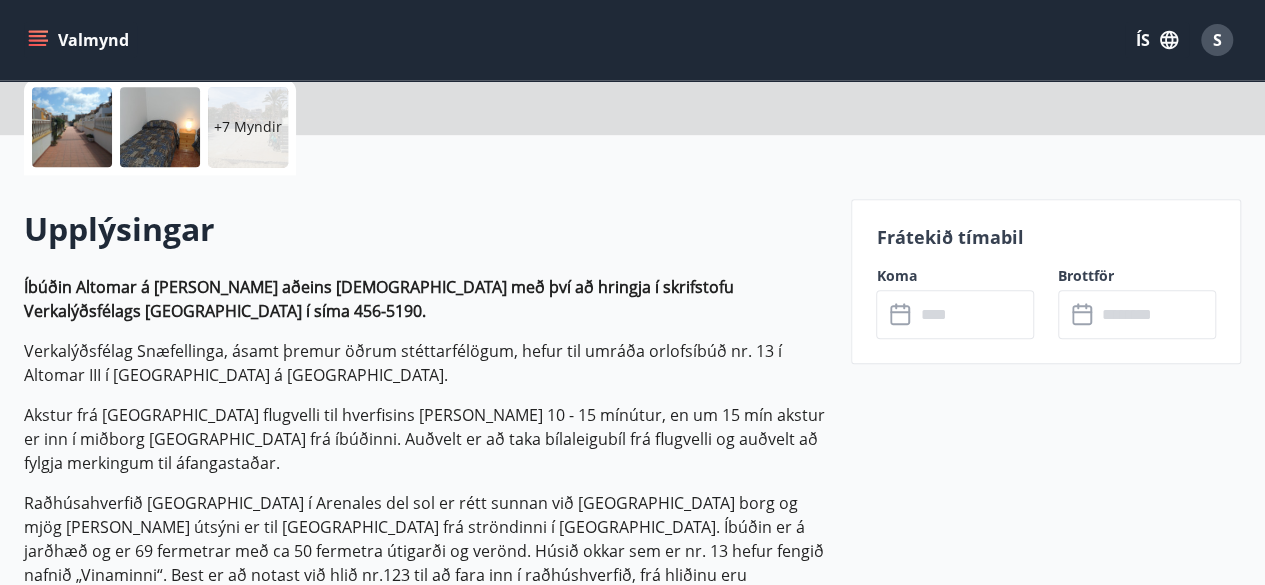 scroll, scrollTop: 0, scrollLeft: 0, axis: both 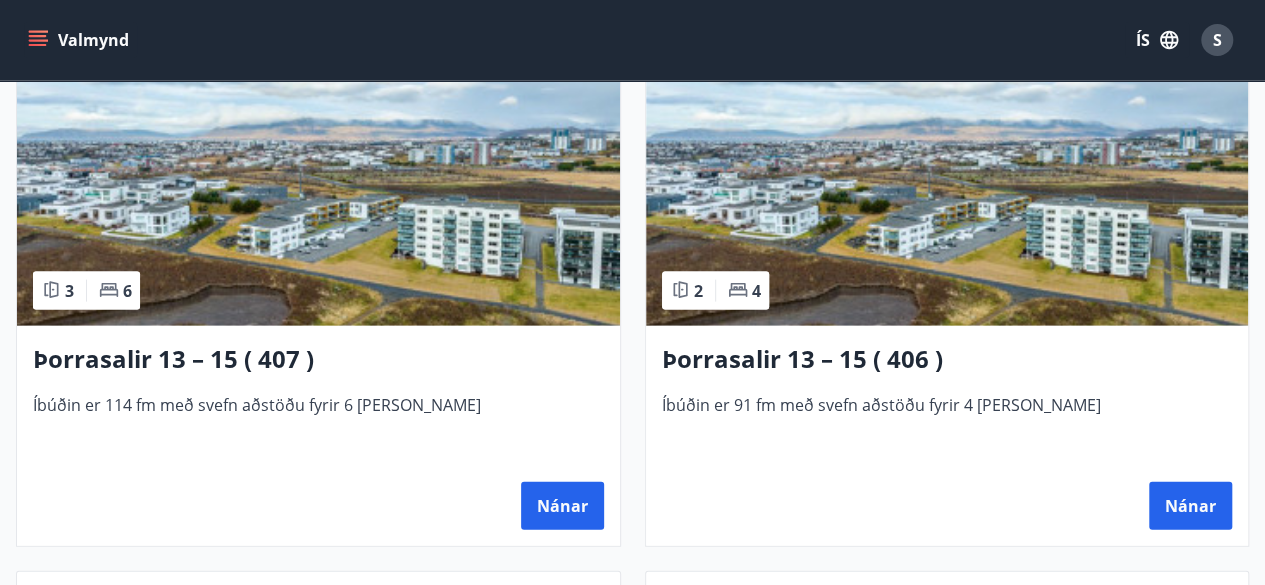 click at bounding box center [318, 200] 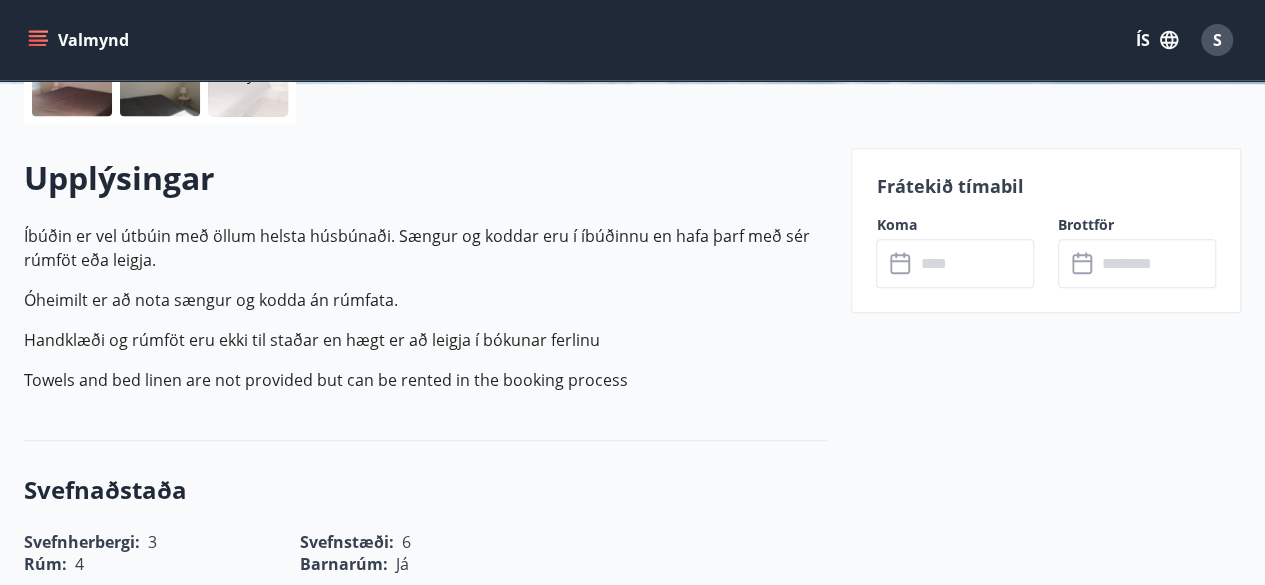 scroll, scrollTop: 520, scrollLeft: 0, axis: vertical 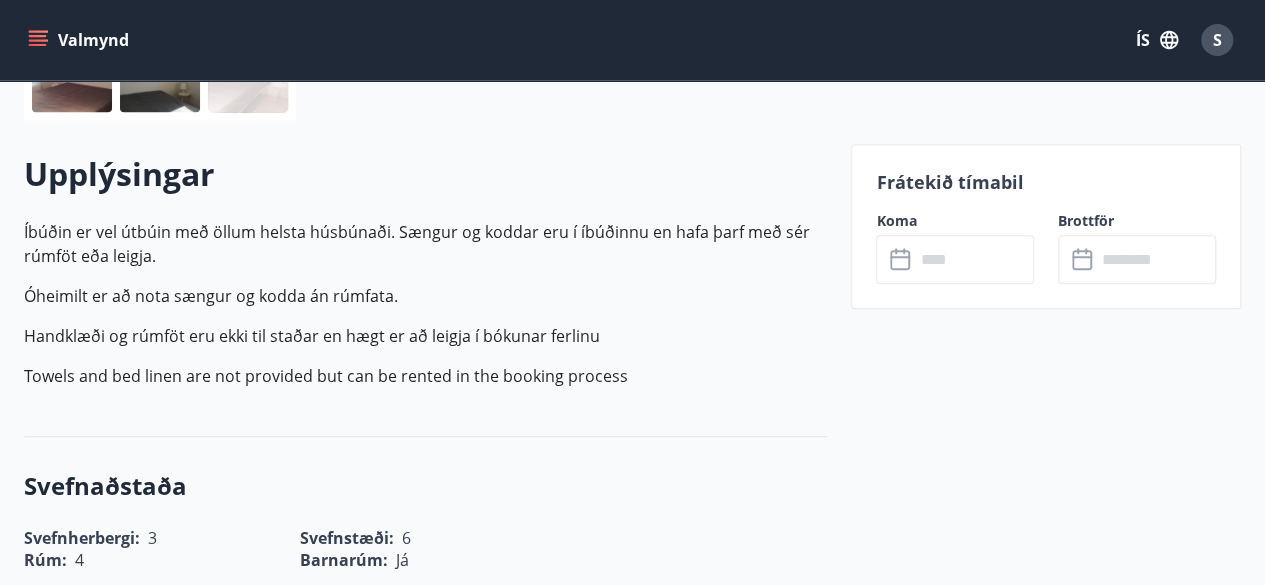 click at bounding box center [974, 259] 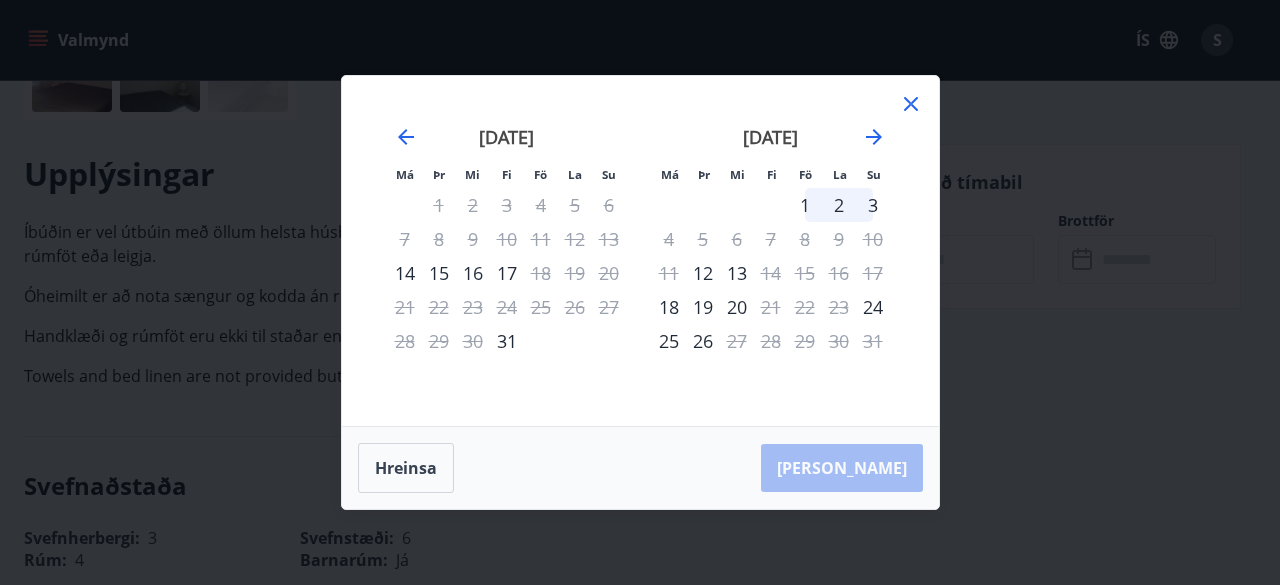 click on "Má Þr Mi Fi Fö La Su Má Þr Mi Fi Fö La Su [DATE] 1 2 3 4 5 6 7 8 9 10 11 12 13 14 15 16 17 18 19 20 21 22 23 24 25 26 27 28 29 [DATE] 1 2 3 4 5 6 7 8 9 10 11 12 13 14 15 16 17 18 19 20 21 22 23 24 25 26 27 28 29 30 [DATE] 1 2 3 4 5 6 7 8 9 10 11 12 13 14 15 16 17 18 19 20 21 22 23 24 25 26 27 28 29 30 31 [DATE] 1 2 3 4 5 6 7 8 9 10 11 12 13 14 15 16 17 18 19 20 21 22 23 24 25 26 27 28 29 30 [PERSON_NAME]" at bounding box center (640, 292) 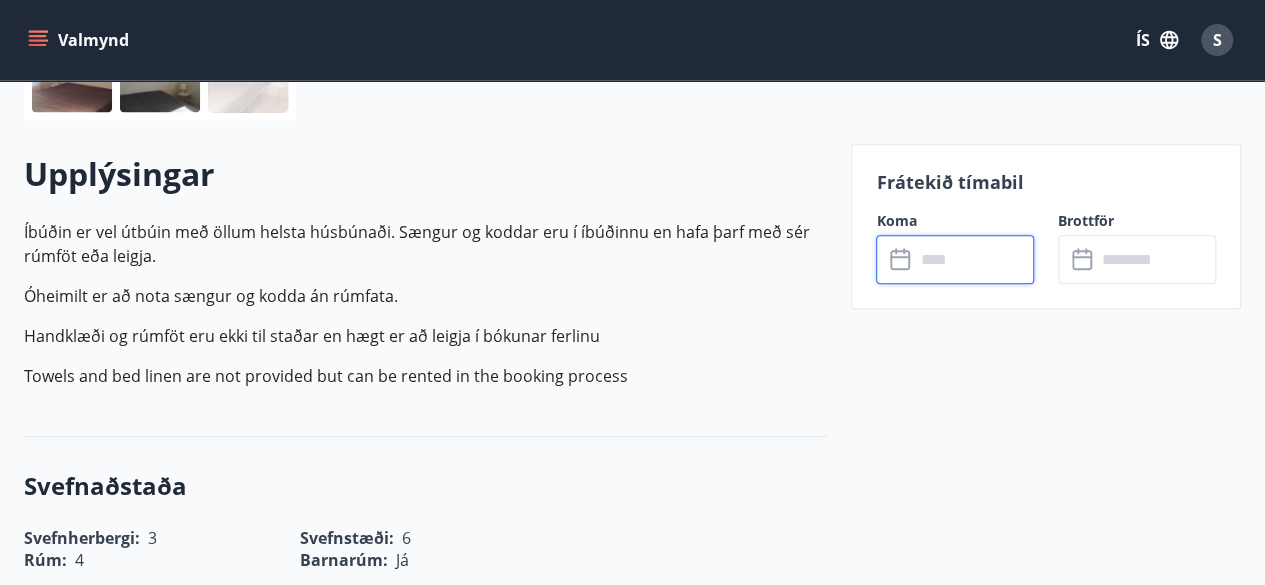 click at bounding box center [974, 259] 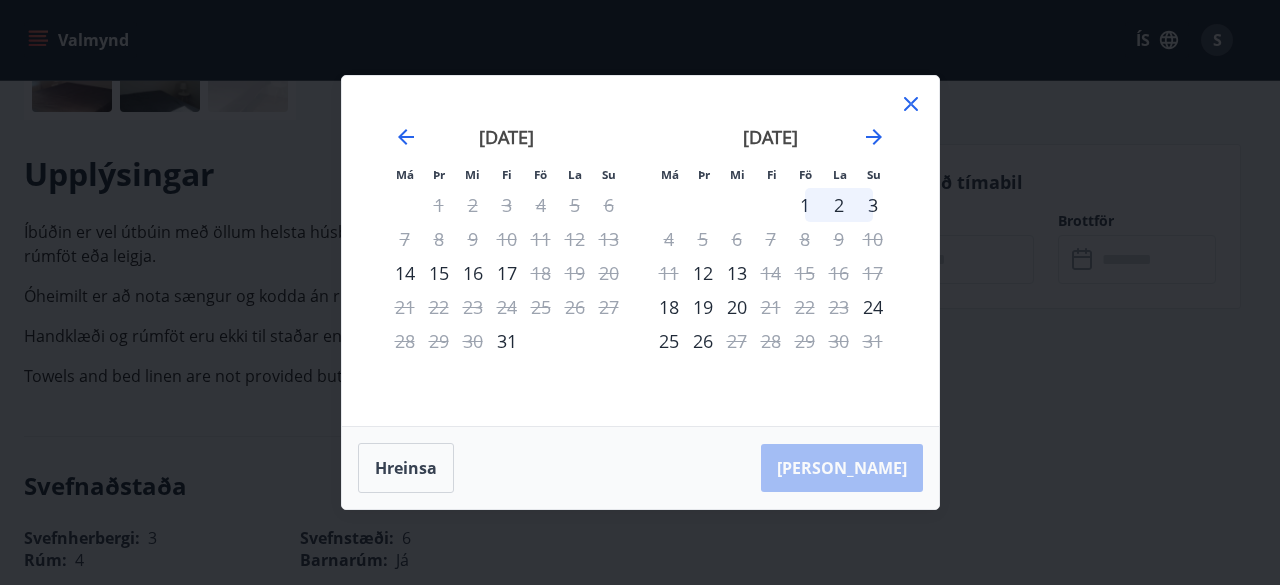 click 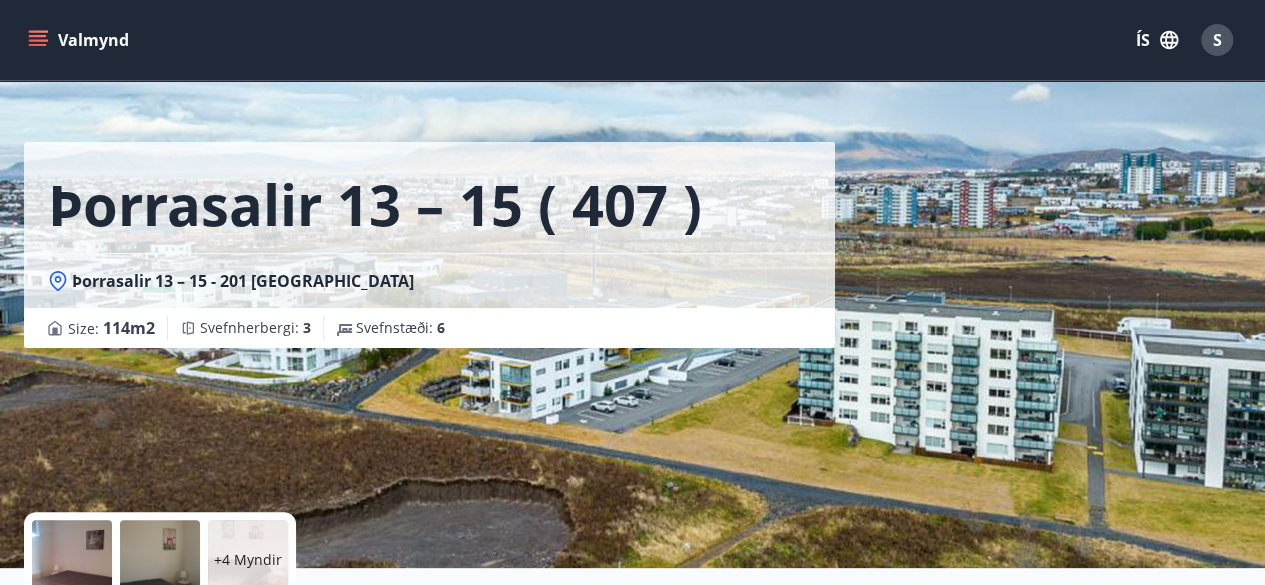 scroll, scrollTop: 0, scrollLeft: 0, axis: both 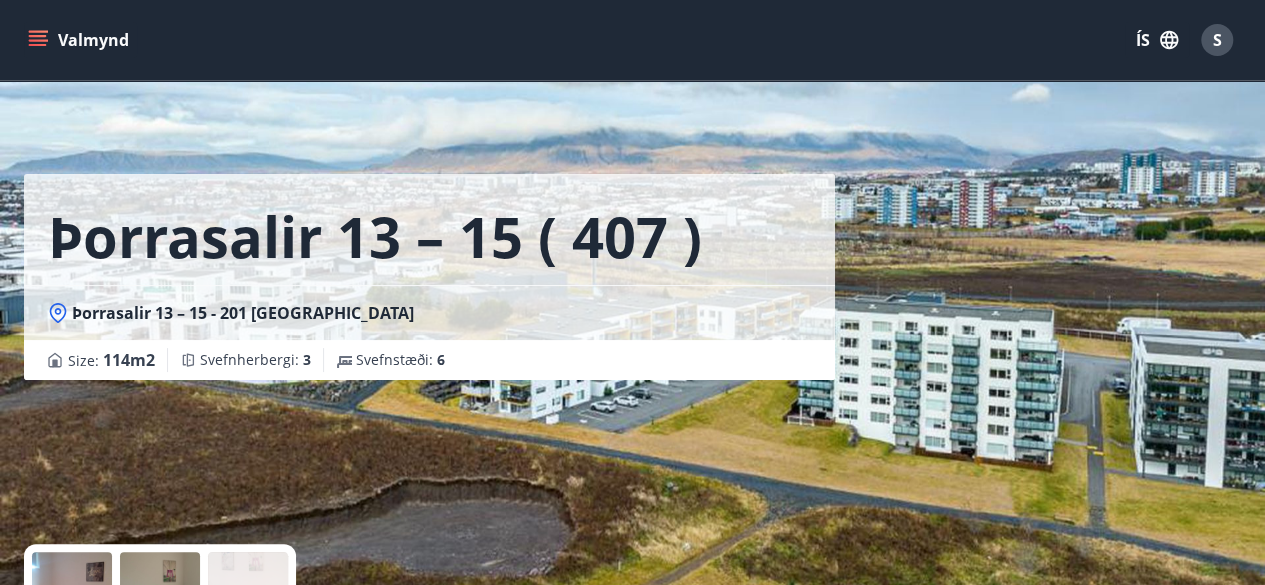 click 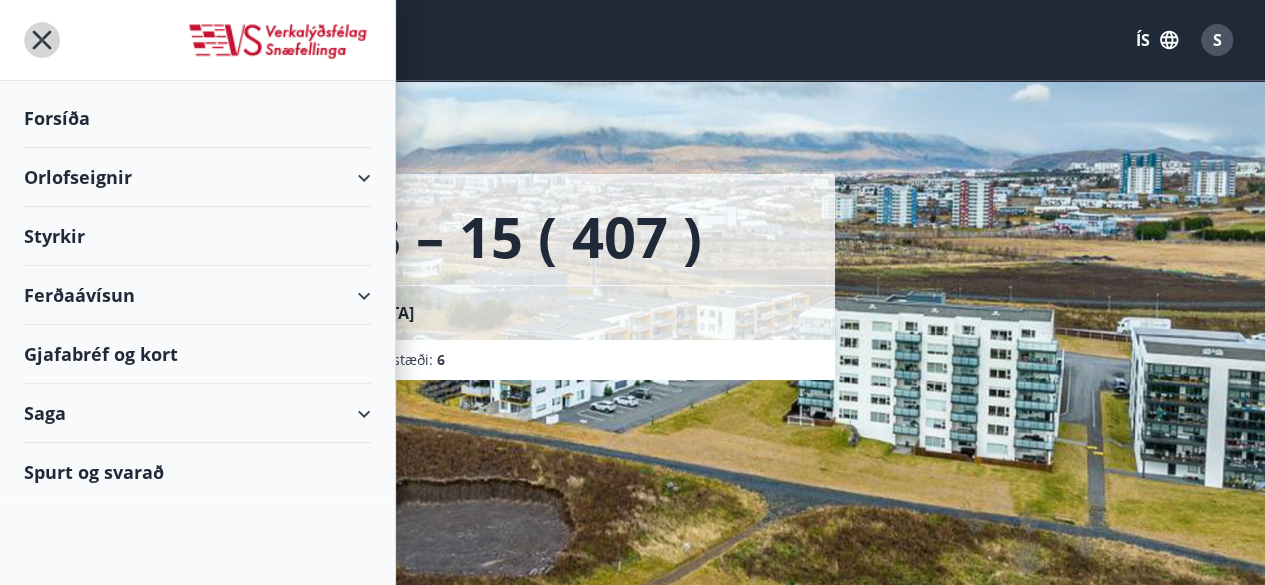 click 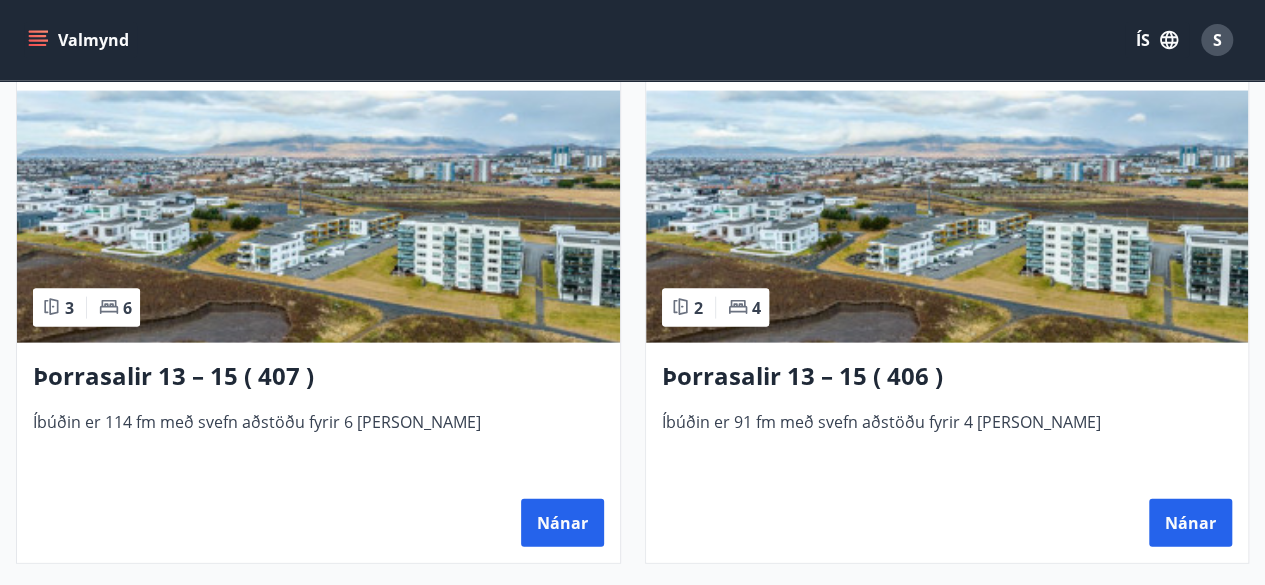 scroll, scrollTop: 2040, scrollLeft: 0, axis: vertical 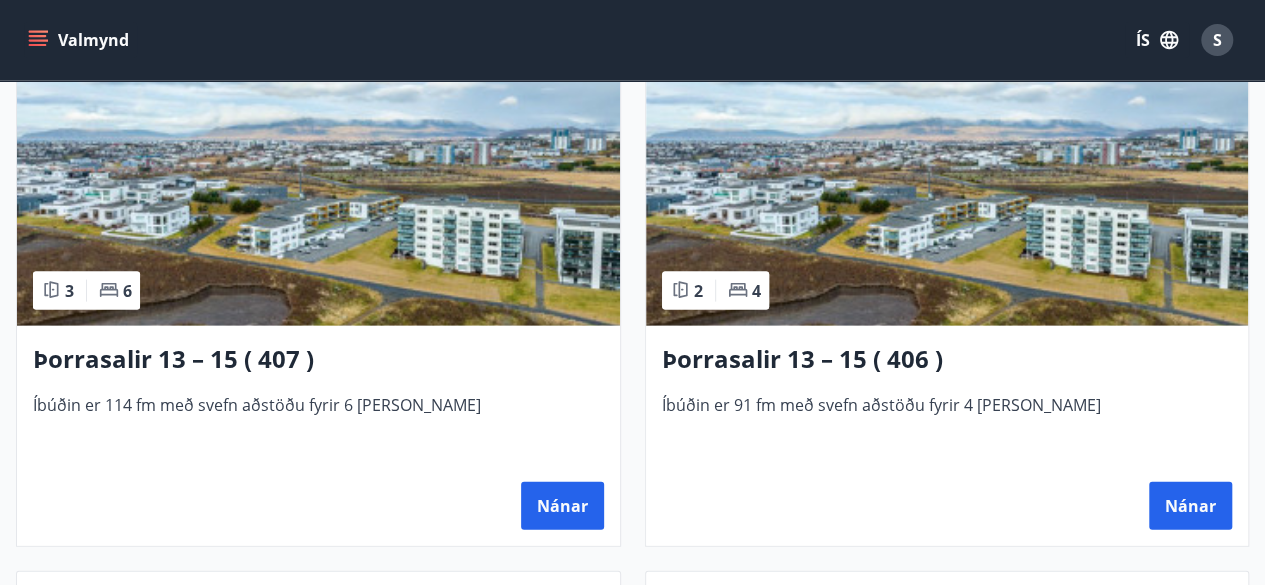 click at bounding box center (947, 200) 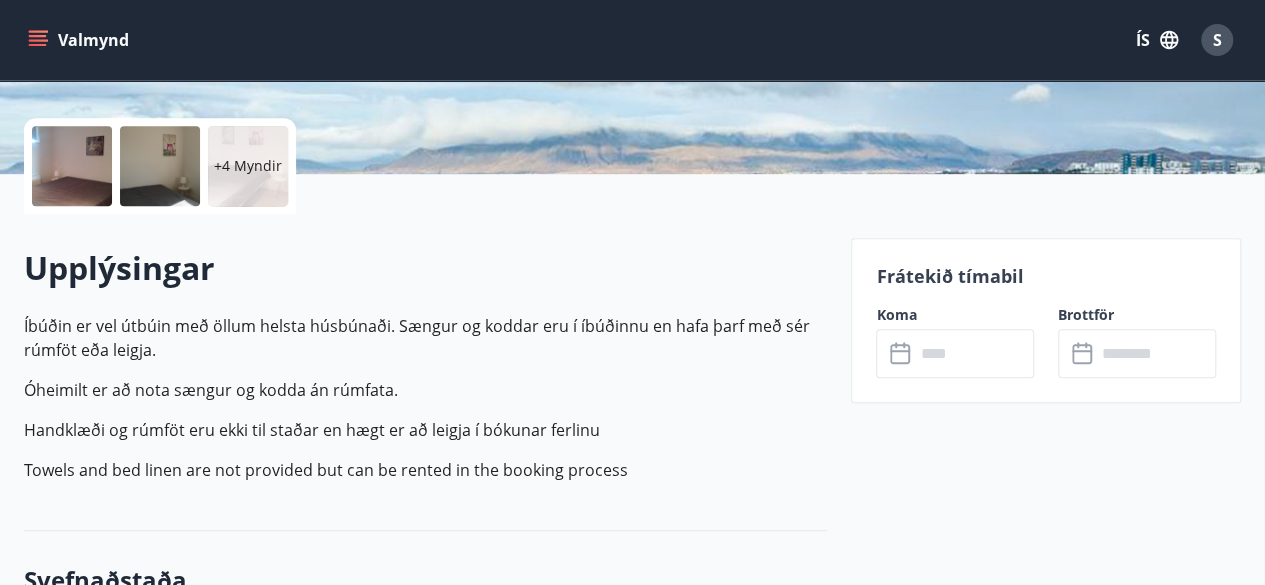 scroll, scrollTop: 520, scrollLeft: 0, axis: vertical 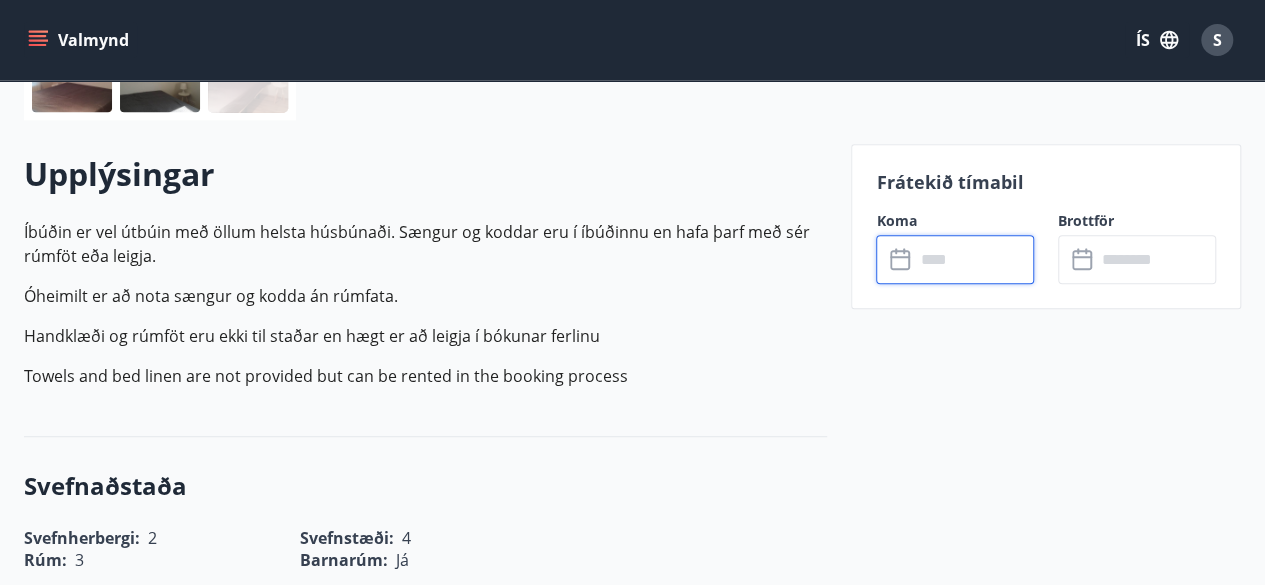 click at bounding box center [974, 259] 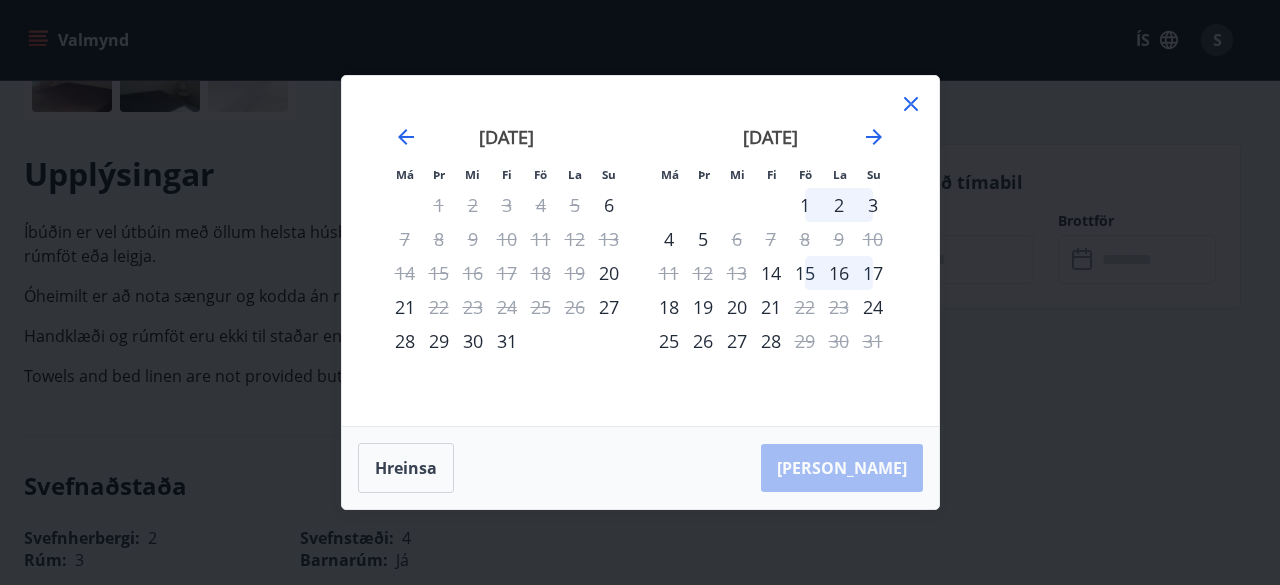 click 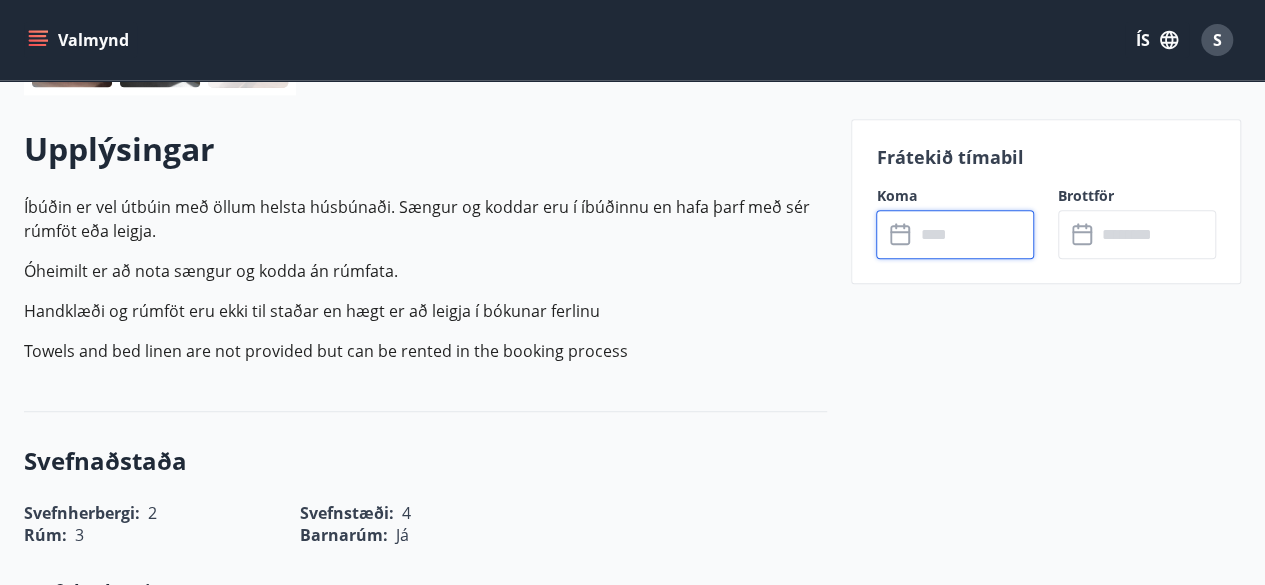 scroll, scrollTop: 547, scrollLeft: 0, axis: vertical 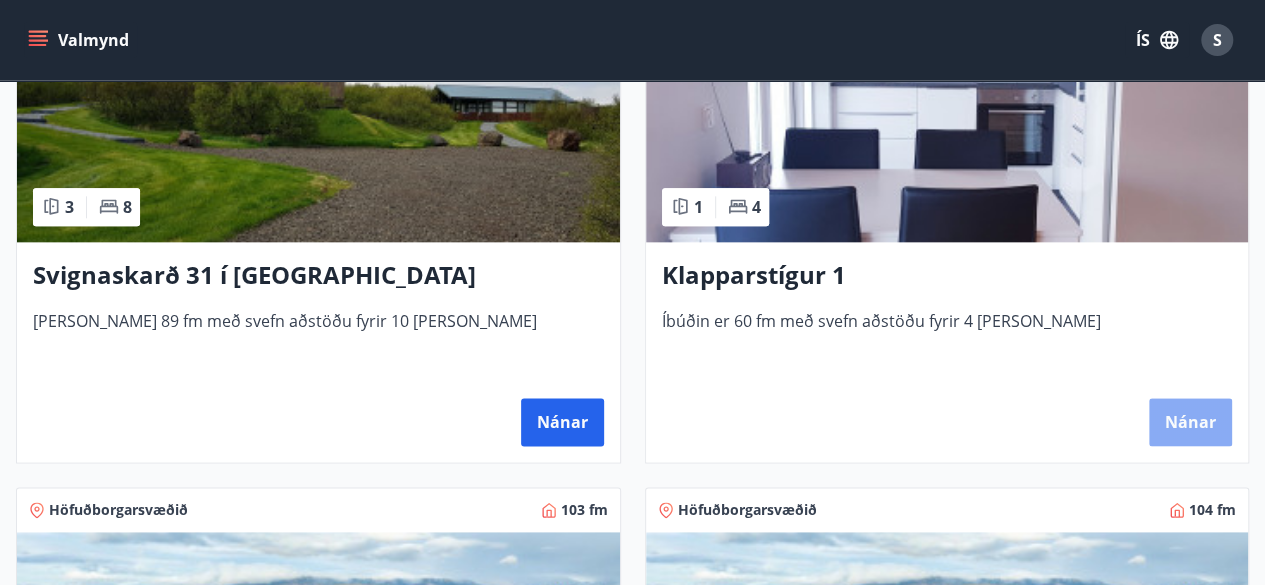 click on "Nánar" at bounding box center [1190, 422] 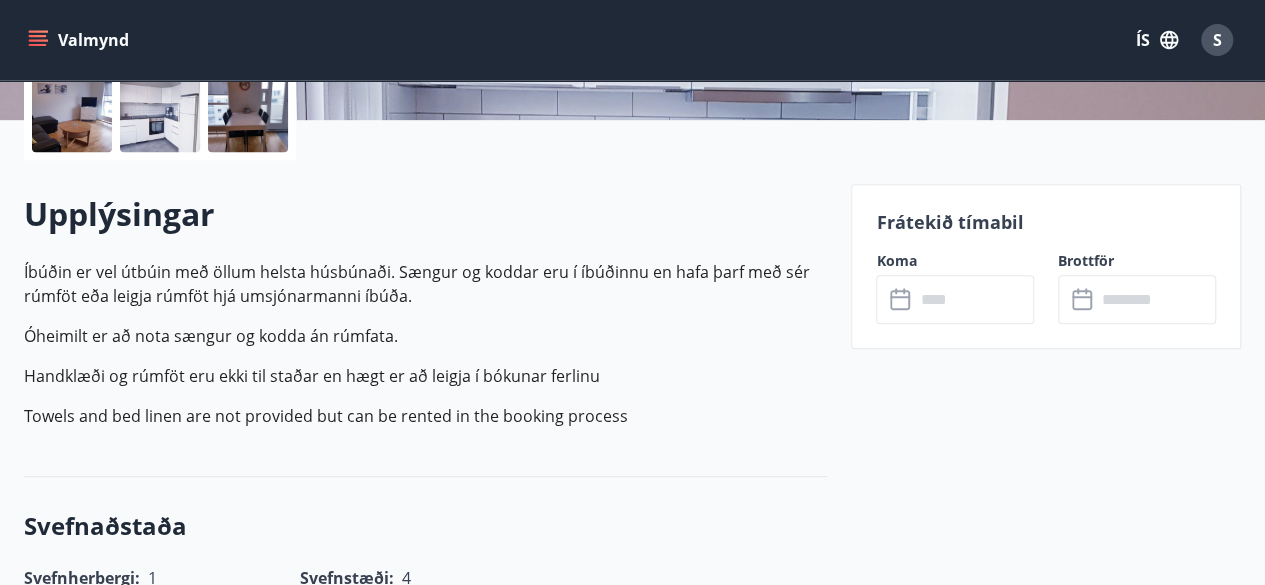 scroll, scrollTop: 520, scrollLeft: 0, axis: vertical 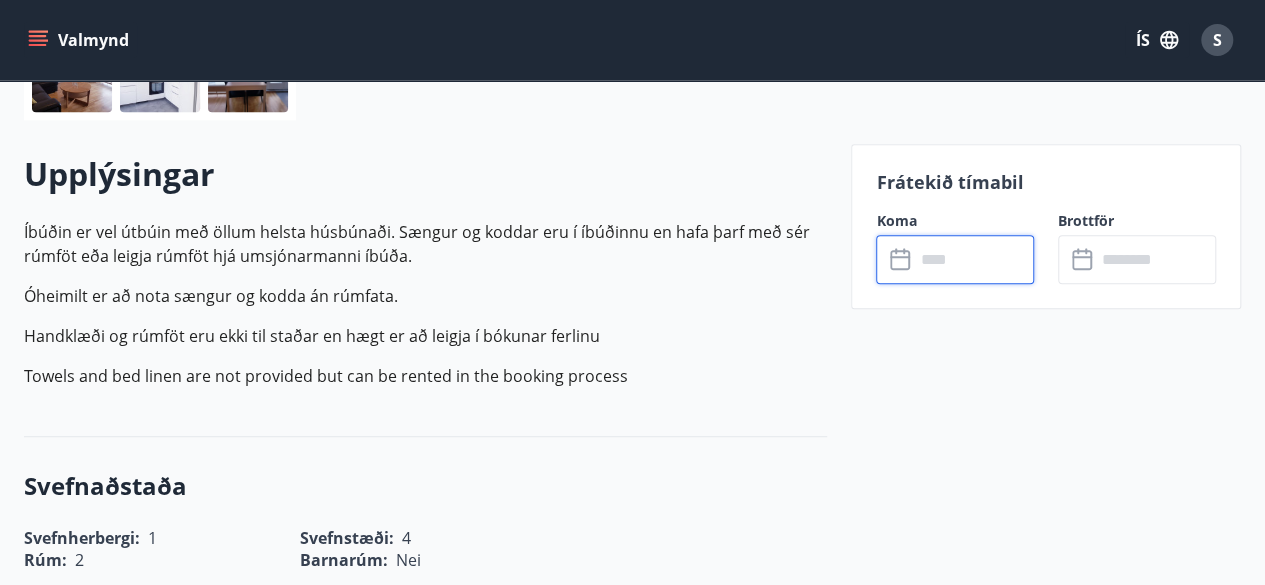 click at bounding box center [974, 259] 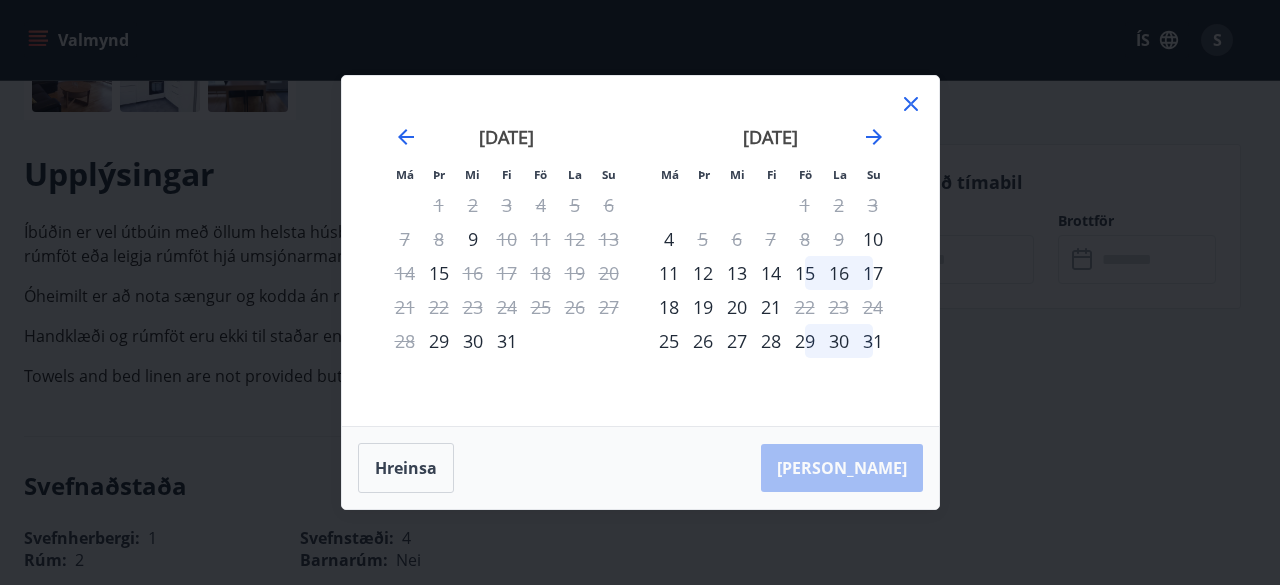 click 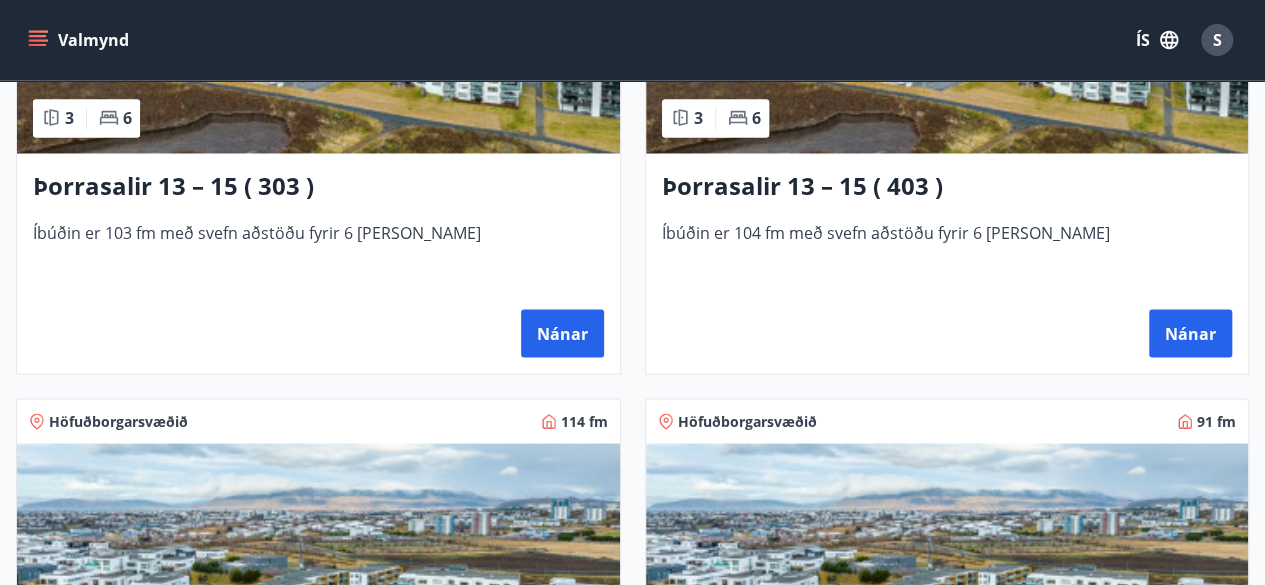 scroll, scrollTop: 1680, scrollLeft: 0, axis: vertical 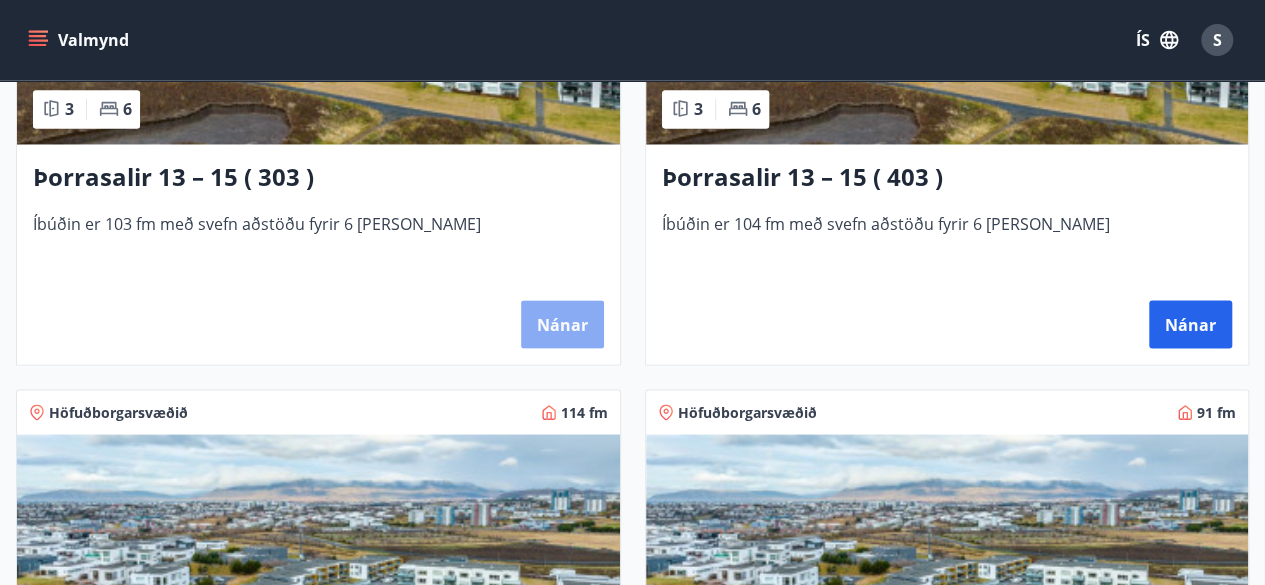 click on "Nánar" at bounding box center (562, 324) 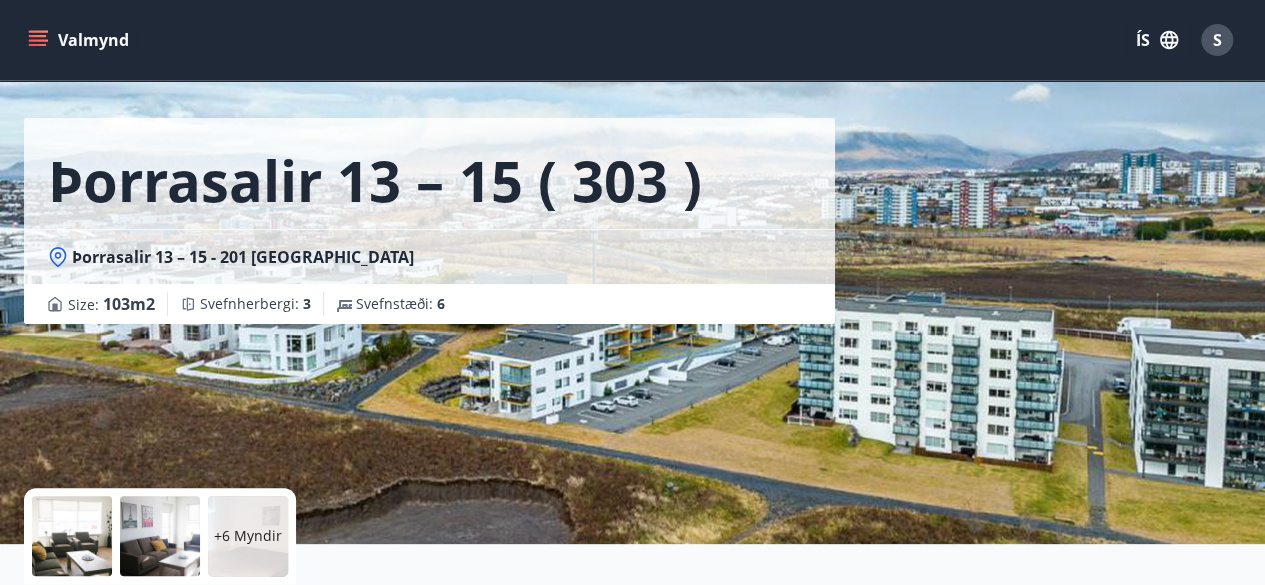scroll, scrollTop: 0, scrollLeft: 0, axis: both 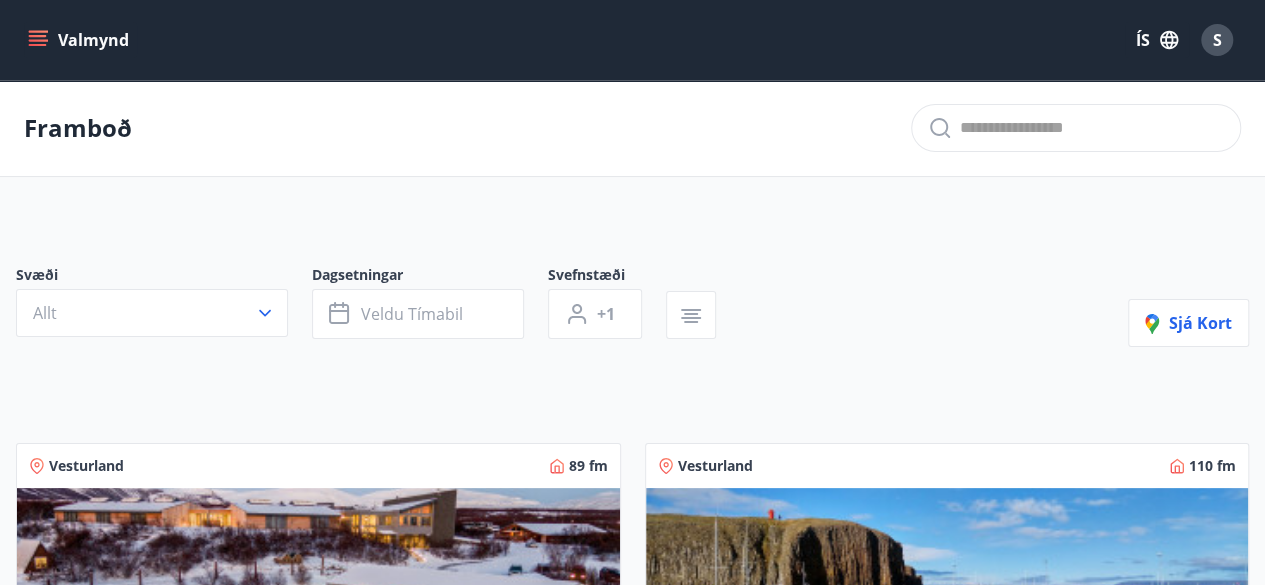 click on "Valmynd" at bounding box center (80, 40) 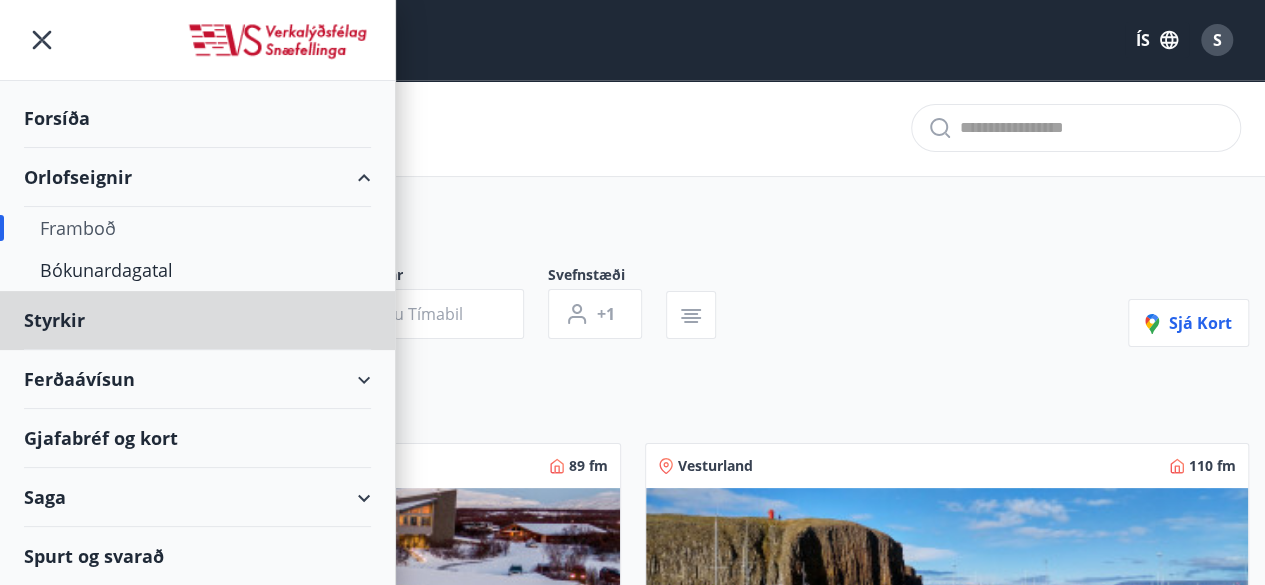 click on "Forsíða" at bounding box center (197, 118) 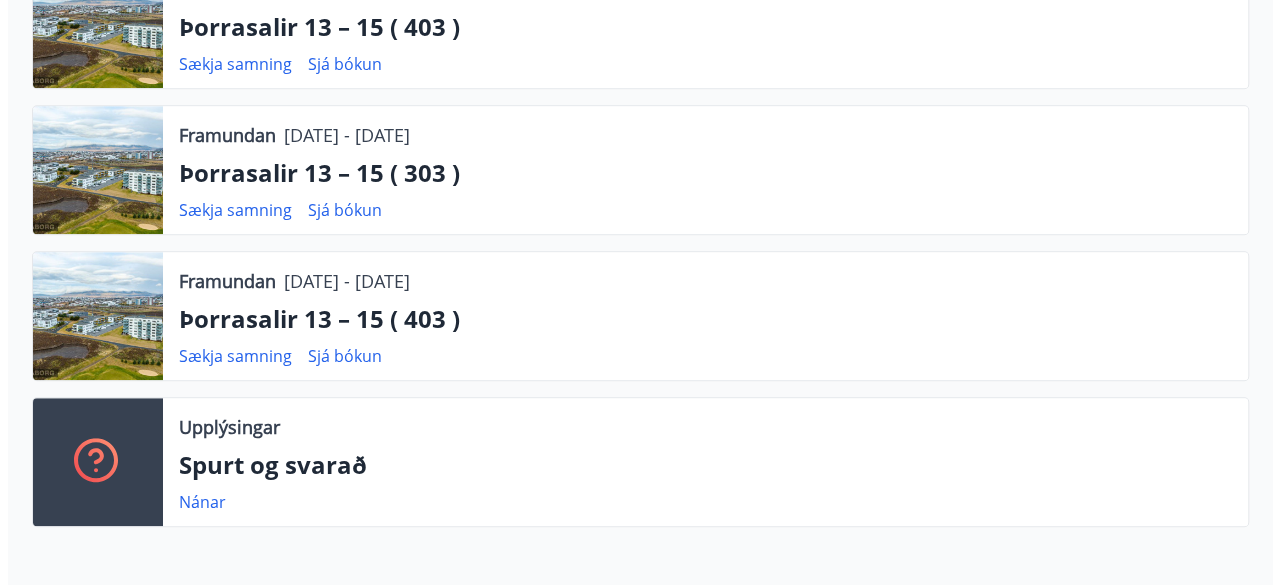 scroll, scrollTop: 468, scrollLeft: 0, axis: vertical 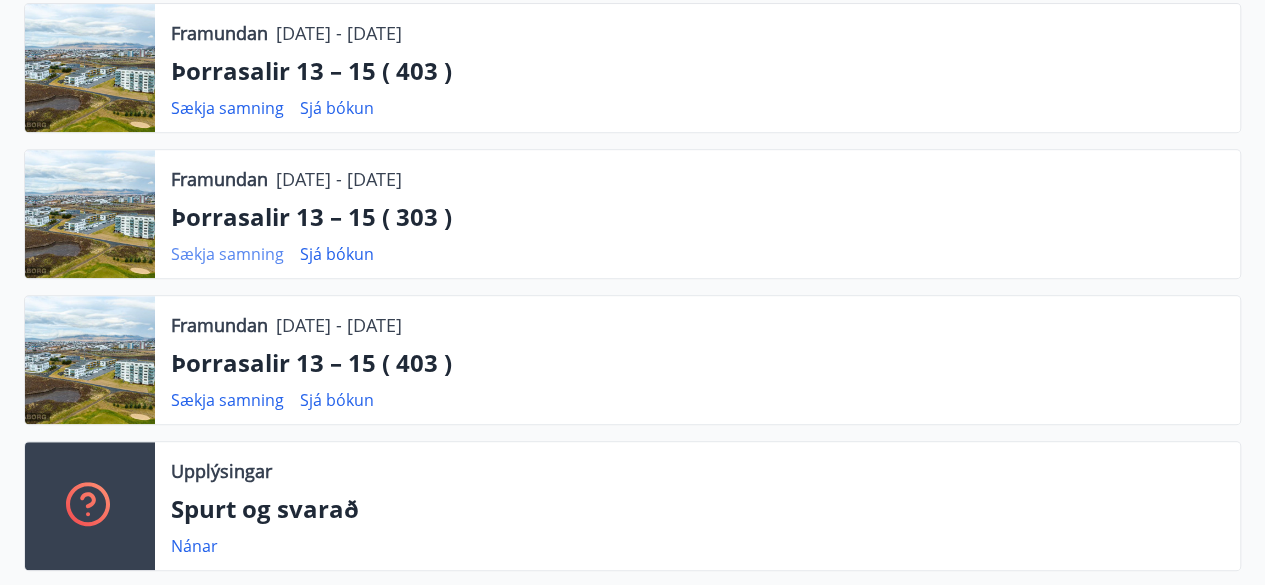 click on "Sækja samning" at bounding box center (227, 254) 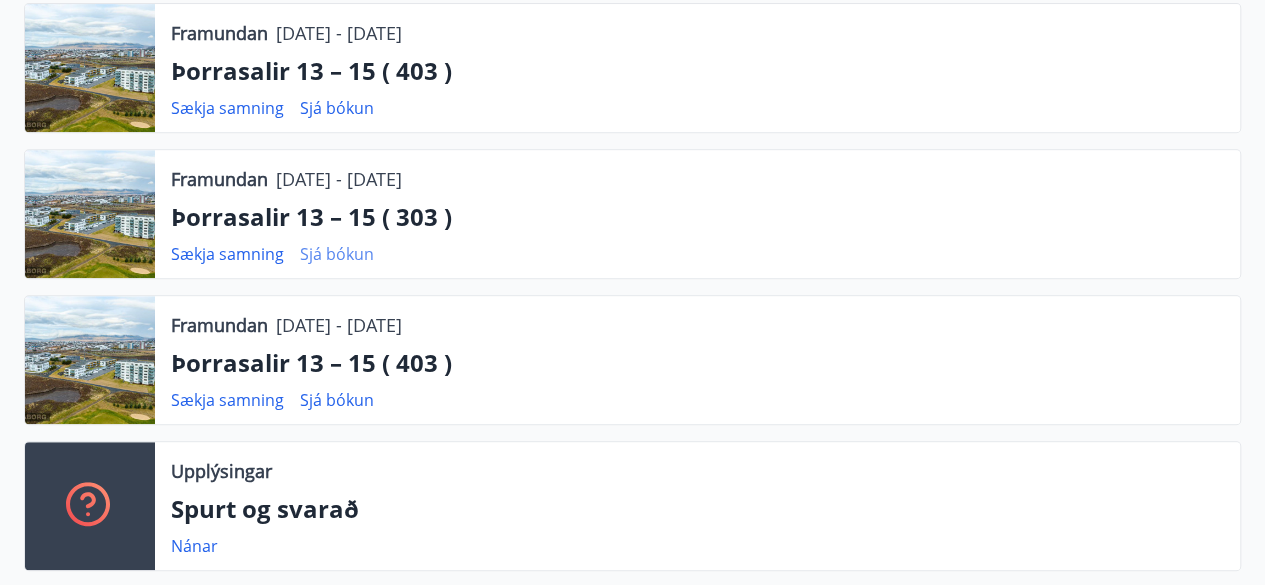 click on "Sjá bókun" at bounding box center [337, 254] 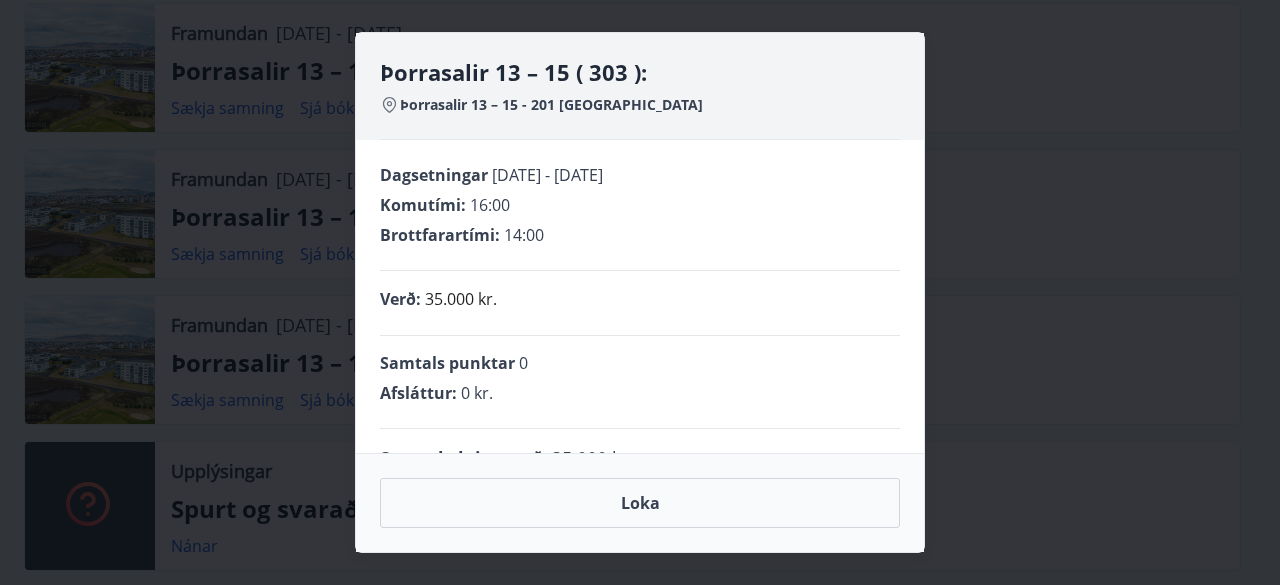 click on "Dagsetningar [DATE] - [DATE]" at bounding box center (640, 175) 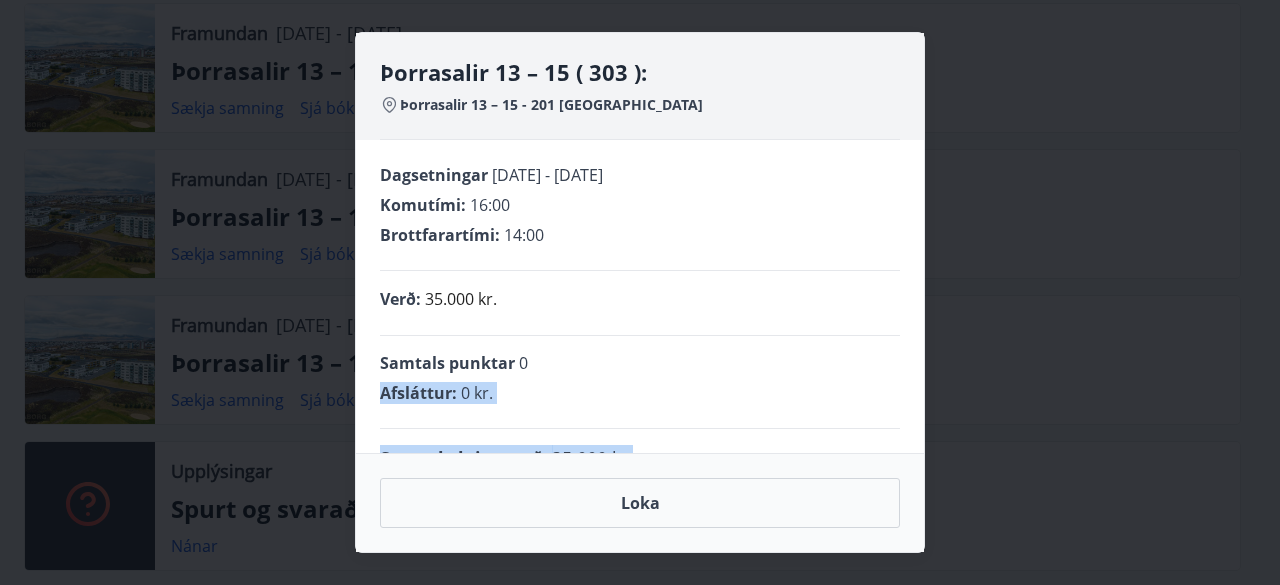 scroll, scrollTop: 47, scrollLeft: 0, axis: vertical 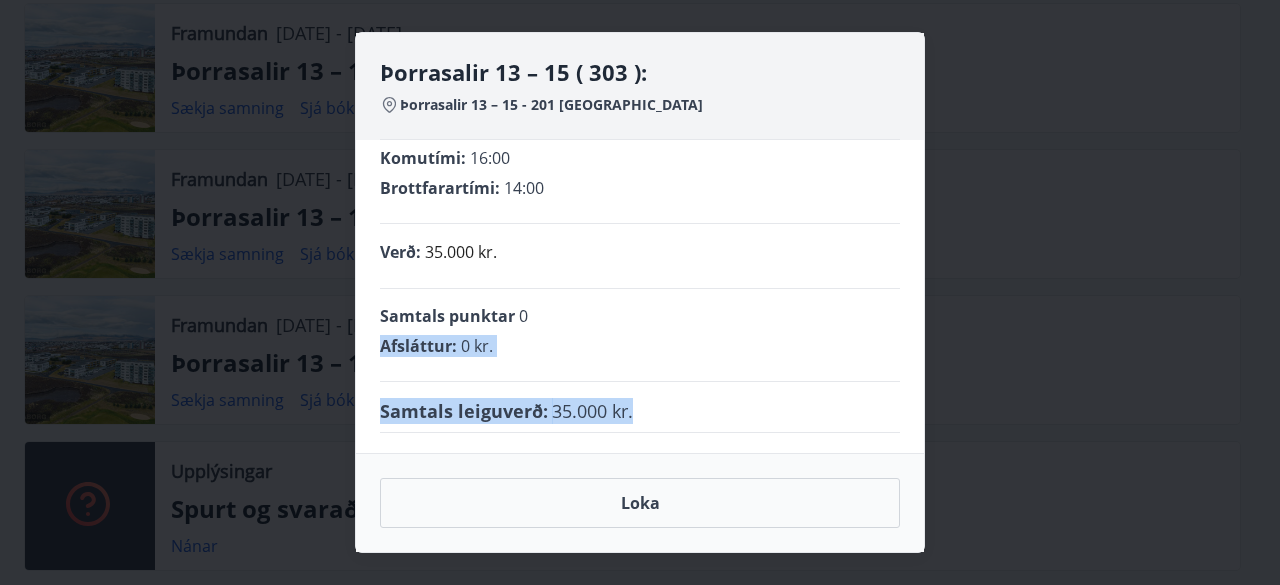 drag, startPoint x: 902, startPoint y: 335, endPoint x: 908, endPoint y: 454, distance: 119.15116 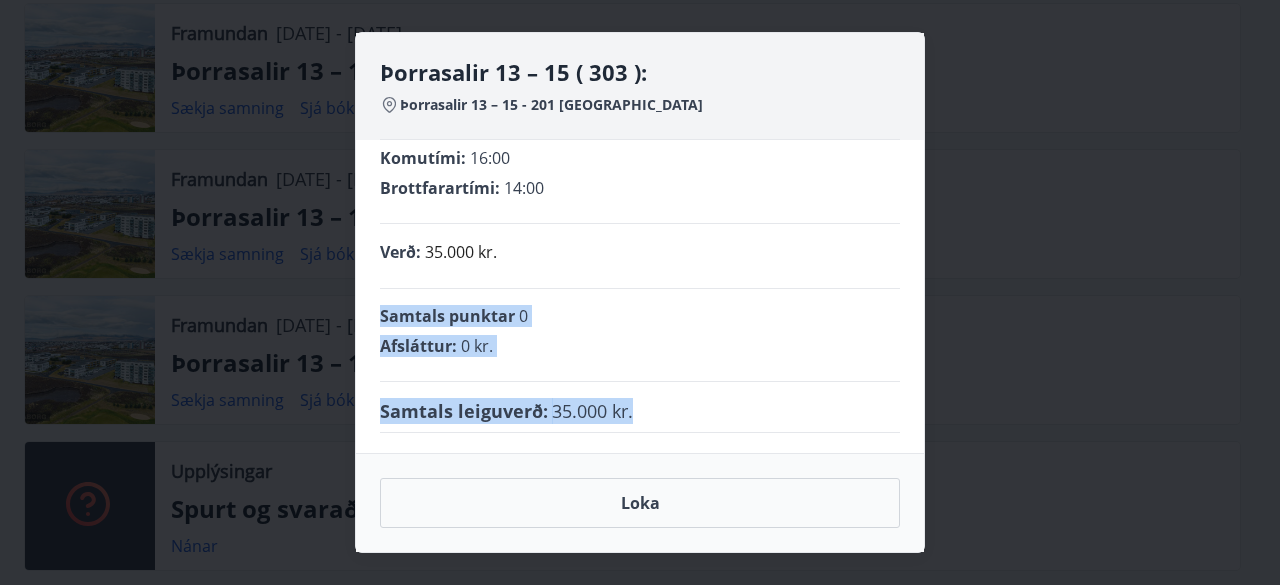 drag, startPoint x: 904, startPoint y: 253, endPoint x: 907, endPoint y: 543, distance: 290.0155 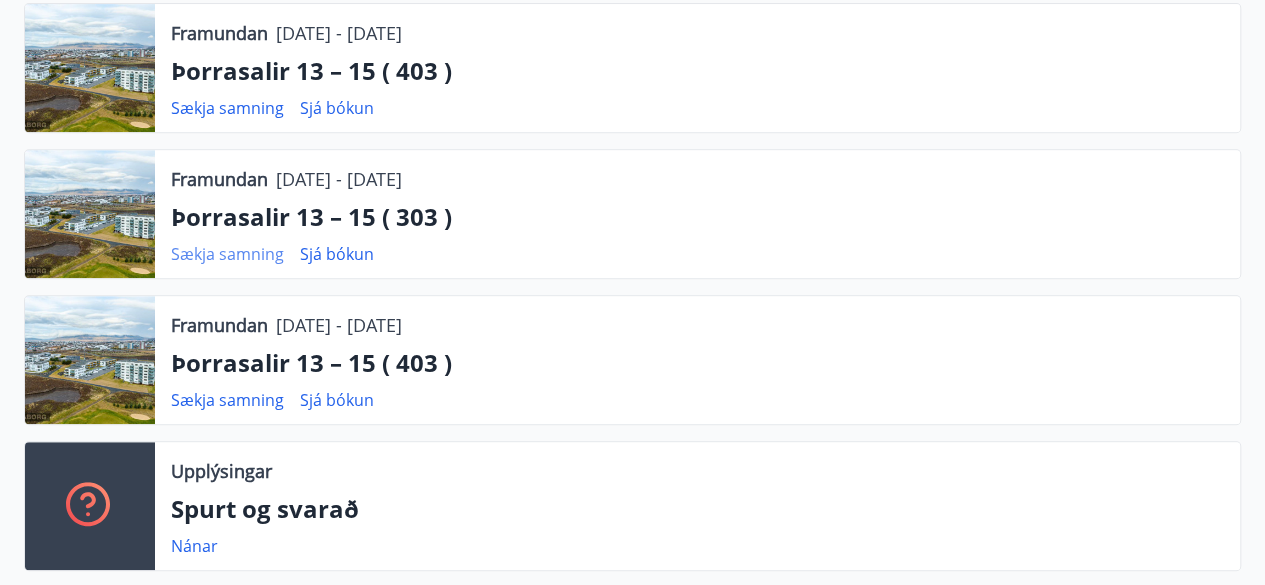 click on "Sækja samning" at bounding box center [227, 254] 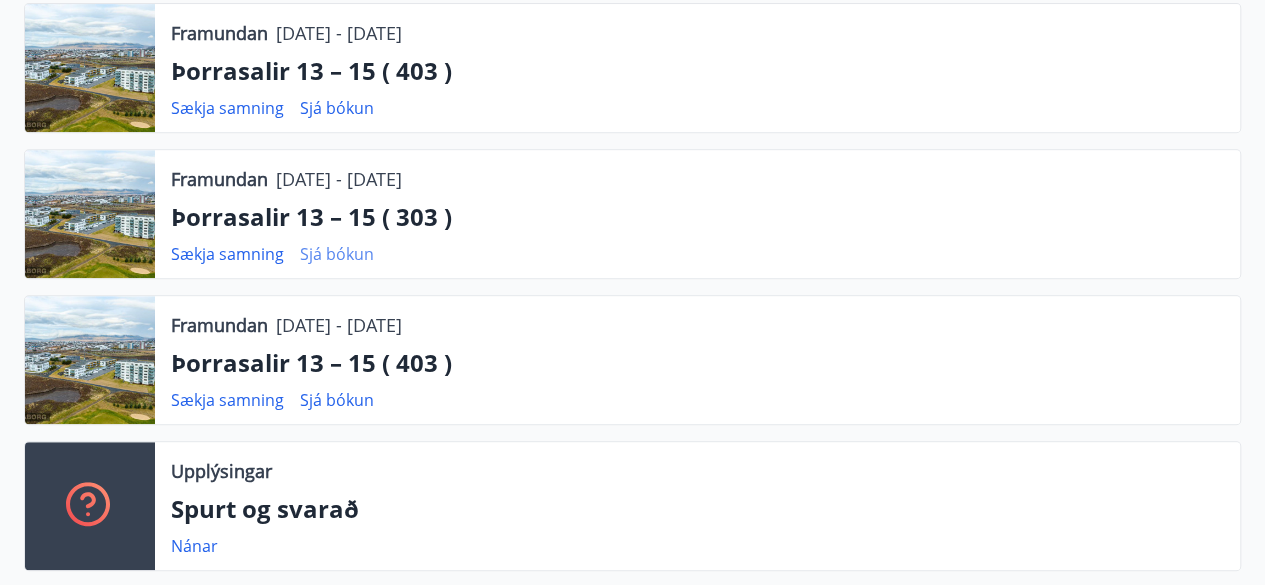 click on "Sjá bókun" at bounding box center [337, 254] 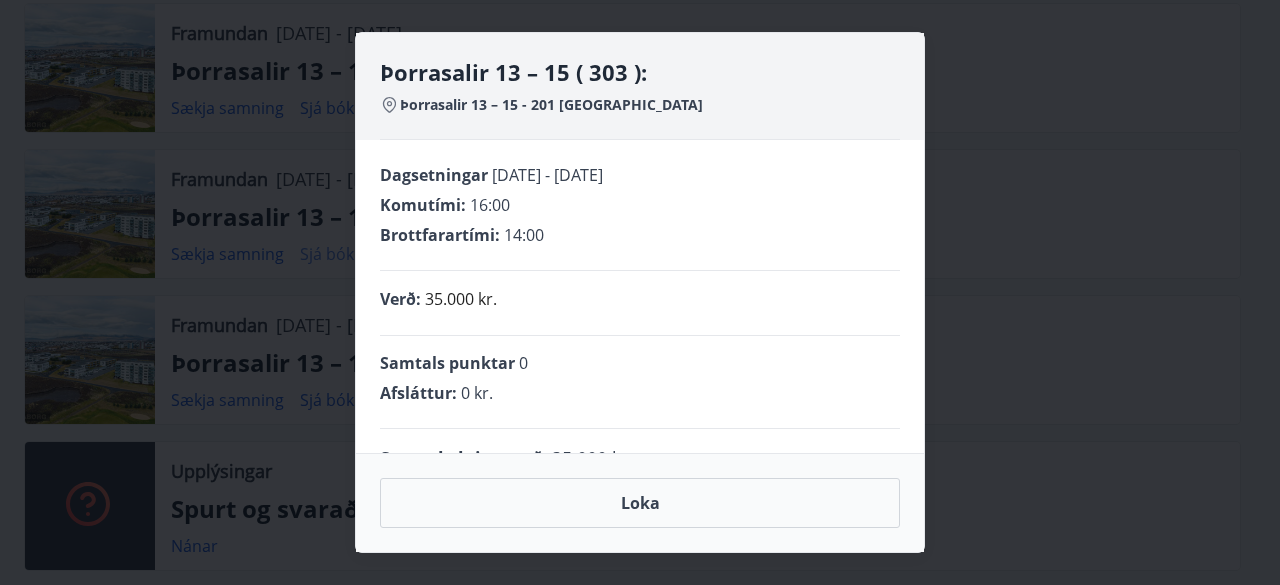 click on "Dagsetningar [DATE] - [DATE] Komutími : 16:00 Brottfarartími : 14:00 Verð : 35.000 kr. Samtals punktar 0 Afsláttur :   0 kr. Samtals leiguverð : 35.000 kr." at bounding box center [640, 296] 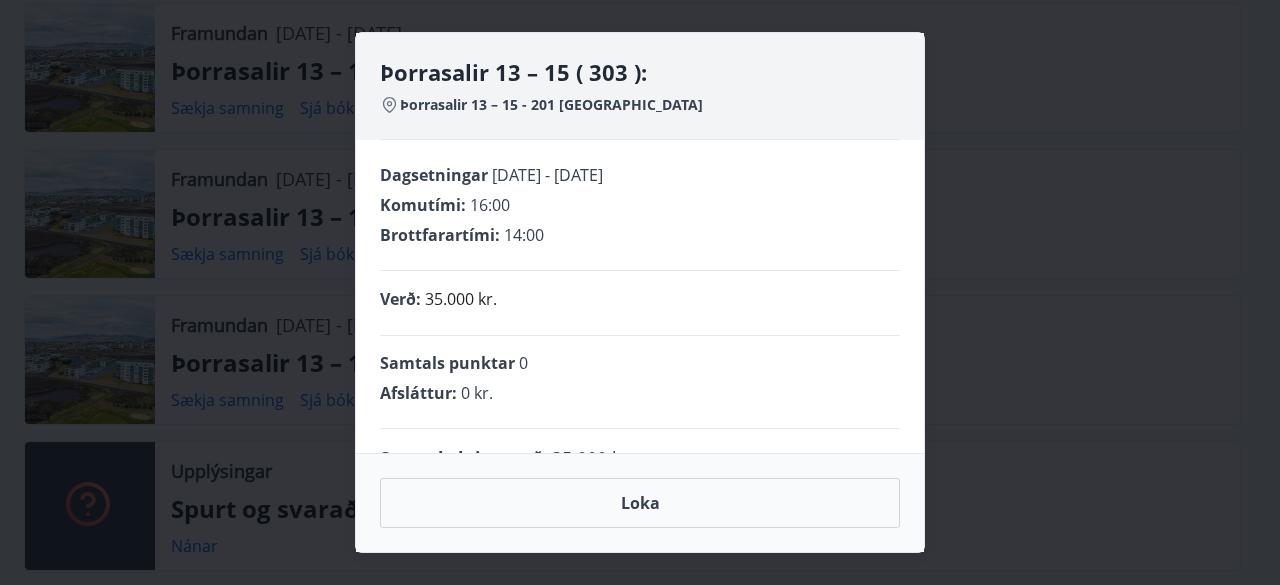 click on "Dagsetningar [DATE] - [DATE] Komutími : 16:00 Brottfarartími : 14:00 Verð : 35.000 kr. Samtals punktar 0 Afsláttur :   0 kr. Samtals leiguverð : 35.000 kr." at bounding box center [640, 296] 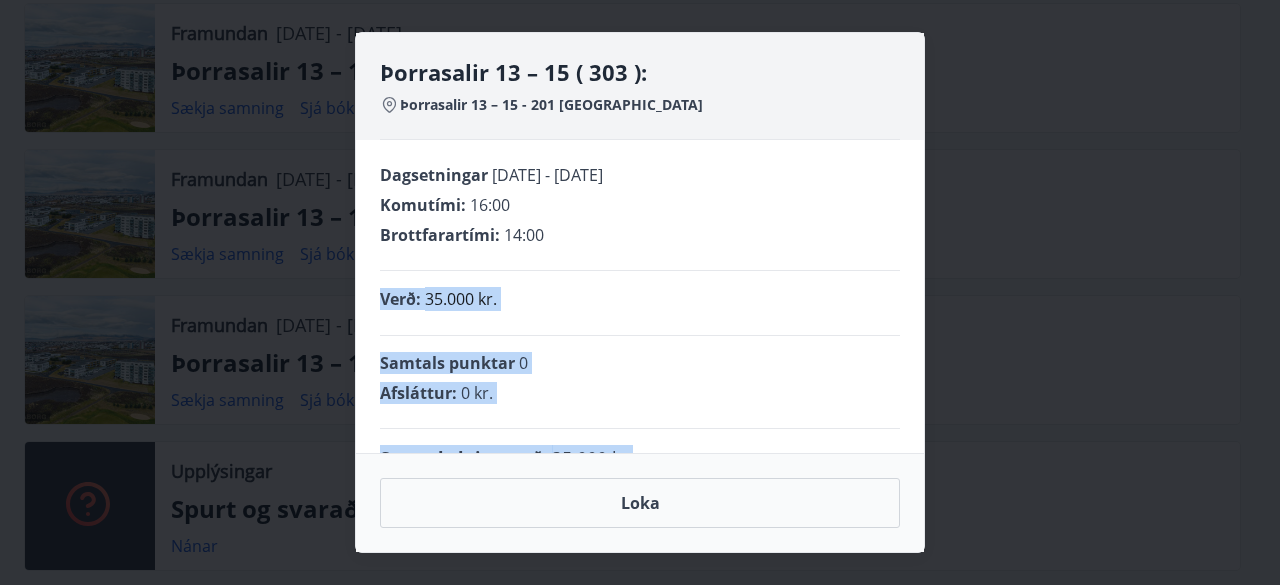 drag, startPoint x: 898, startPoint y: 247, endPoint x: 912, endPoint y: 429, distance: 182.53767 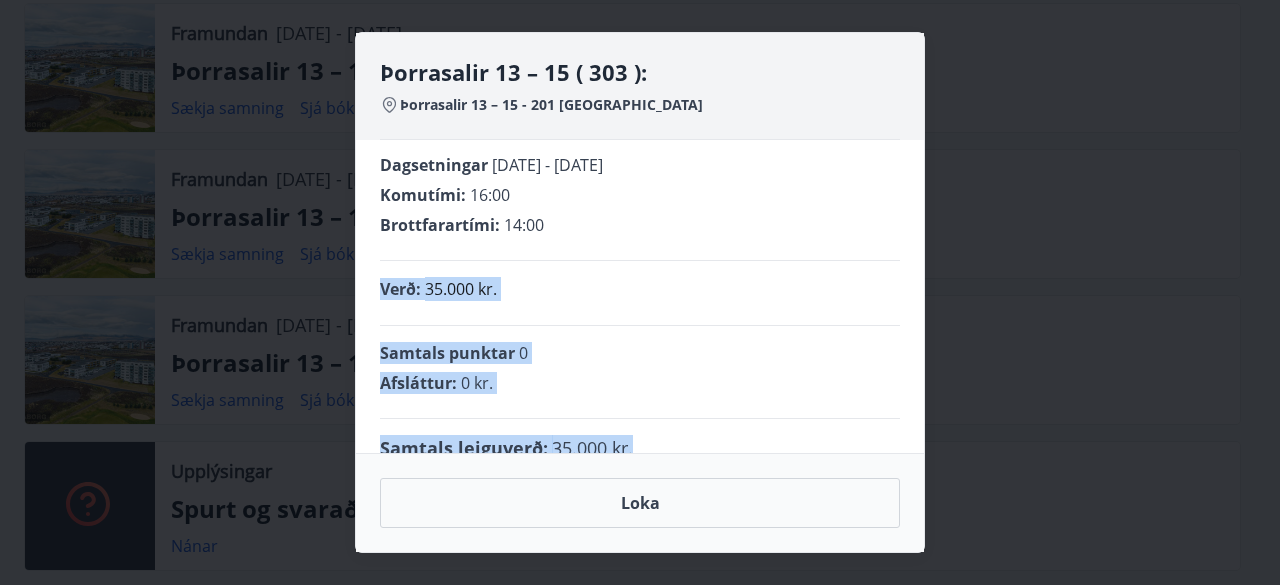 click on "Dagsetningar [DATE] - [DATE] Komutími : 16:00 Brottfarartími : 14:00 Verð : 35.000 kr. Samtals punktar 0 Afsláttur :   0 kr. Samtals leiguverð : 35.000 kr." at bounding box center (640, 296) 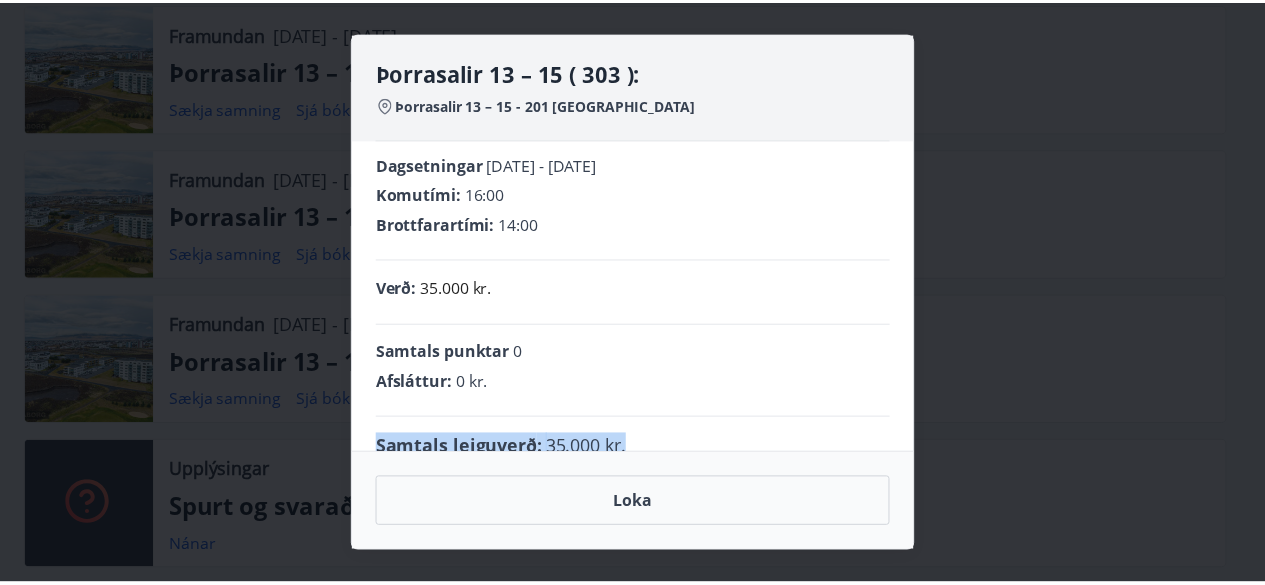 scroll, scrollTop: 47, scrollLeft: 0, axis: vertical 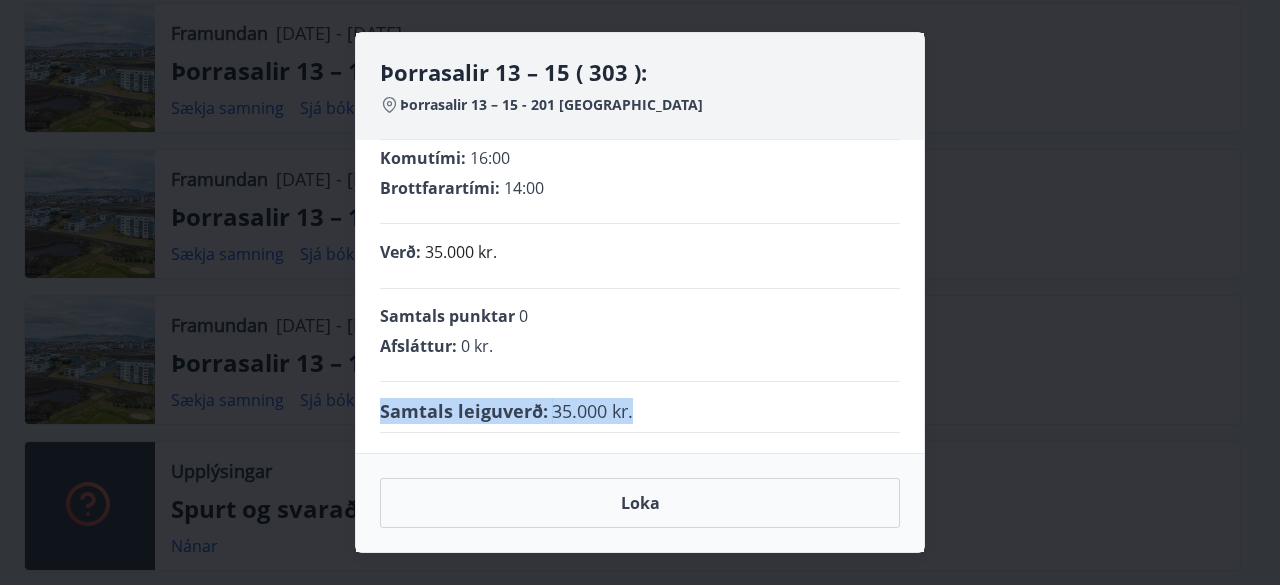 drag, startPoint x: 916, startPoint y: 392, endPoint x: 901, endPoint y: 578, distance: 186.60385 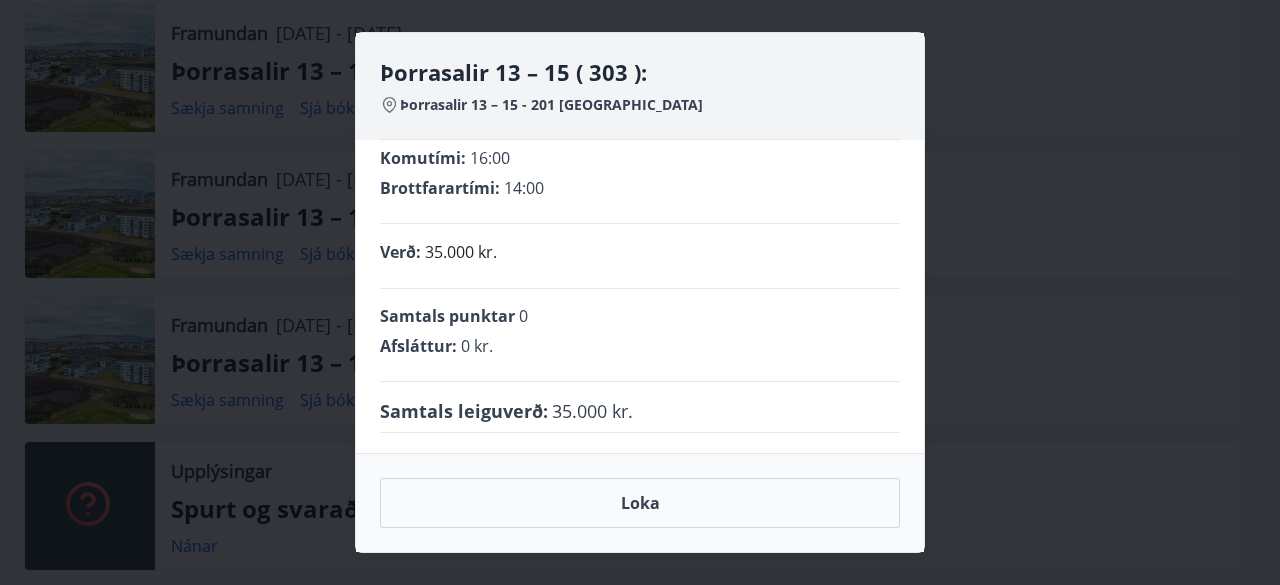 click on "Samtals punktar 0 Afsláttur :   0 kr." at bounding box center (640, 335) 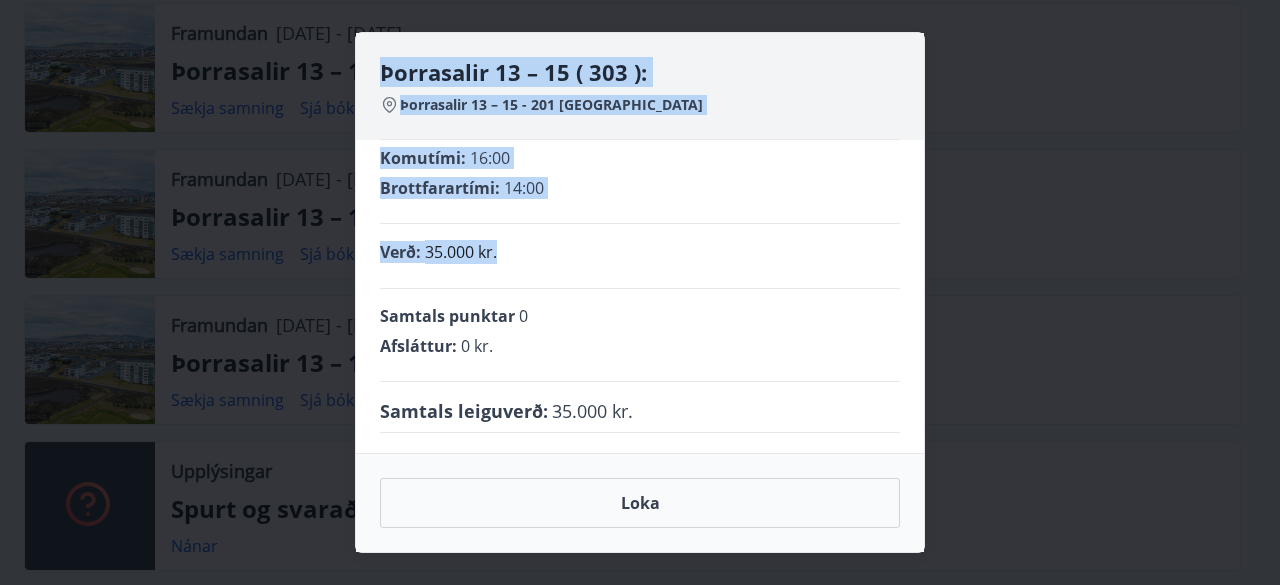 drag, startPoint x: 919, startPoint y: 258, endPoint x: 892, endPoint y: 617, distance: 360.0139 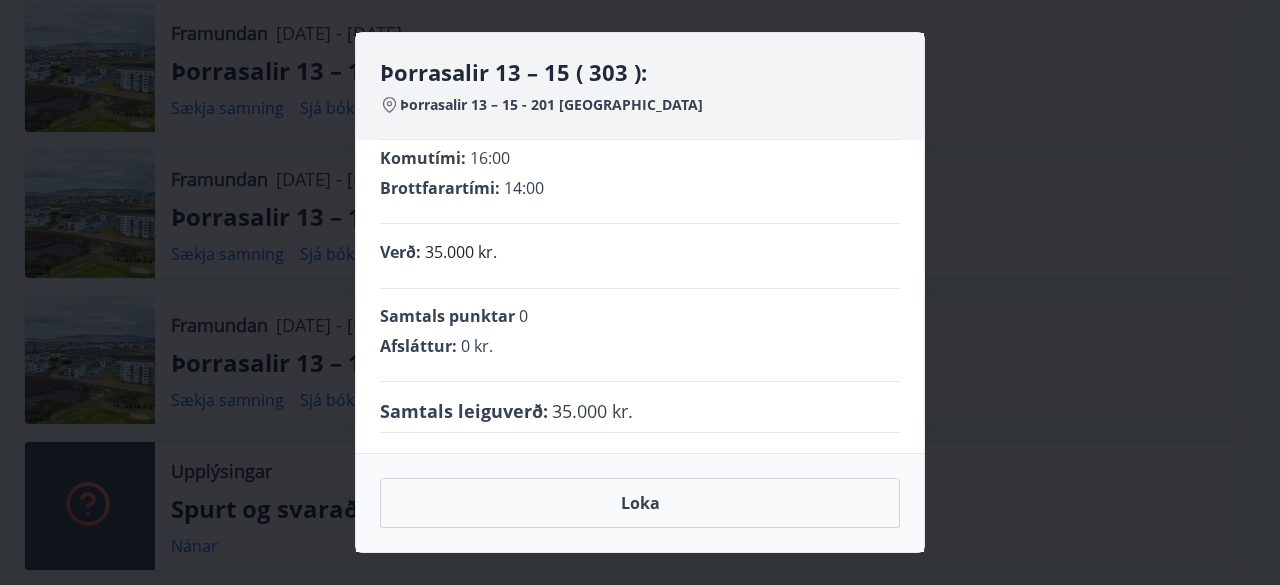 click on "Þorrasalir 13 – 15 ( 303 ): Þorrasalir 13 – 15  - 201 Kópavogur Dagsetningar [DATE] - [DATE] Komutími : 16:00 Brottfarartími : 14:00 Verð : 35.000 kr. Samtals punktar 0 Afsláttur :   0 kr. Samtals leiguverð : 35.000 kr. [GEOGRAPHIC_DATA]" at bounding box center (640, 292) 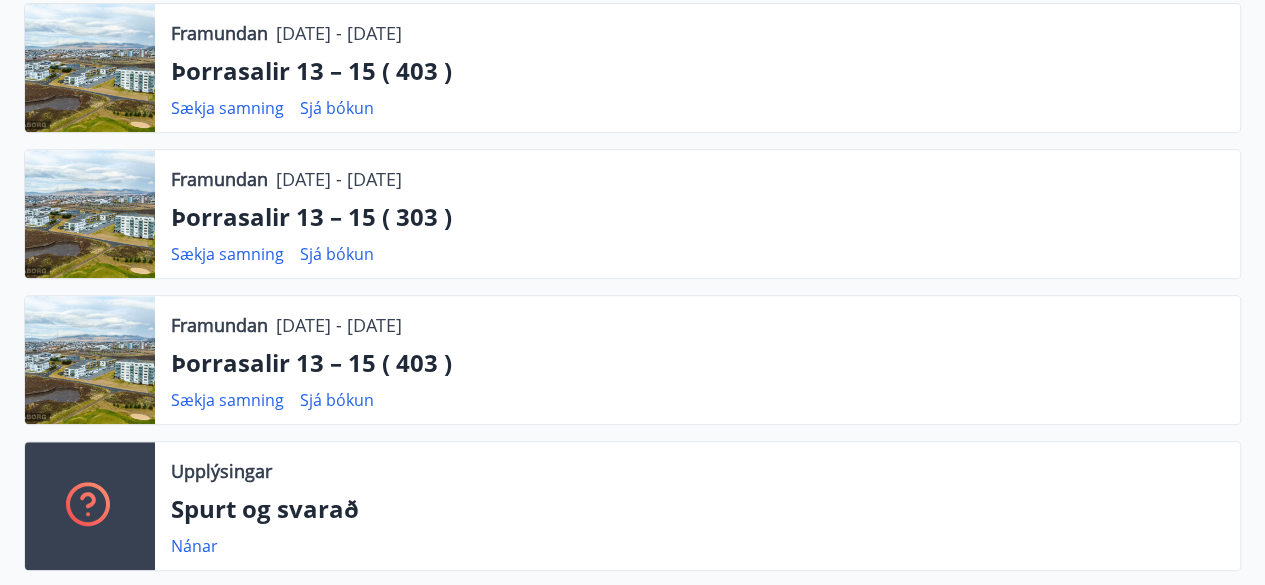click on "Framundan [DATE] - [DATE] Þorrasalir 13 – 15 ( 303 ) Sækja samning Sjá bókun" at bounding box center [697, 214] 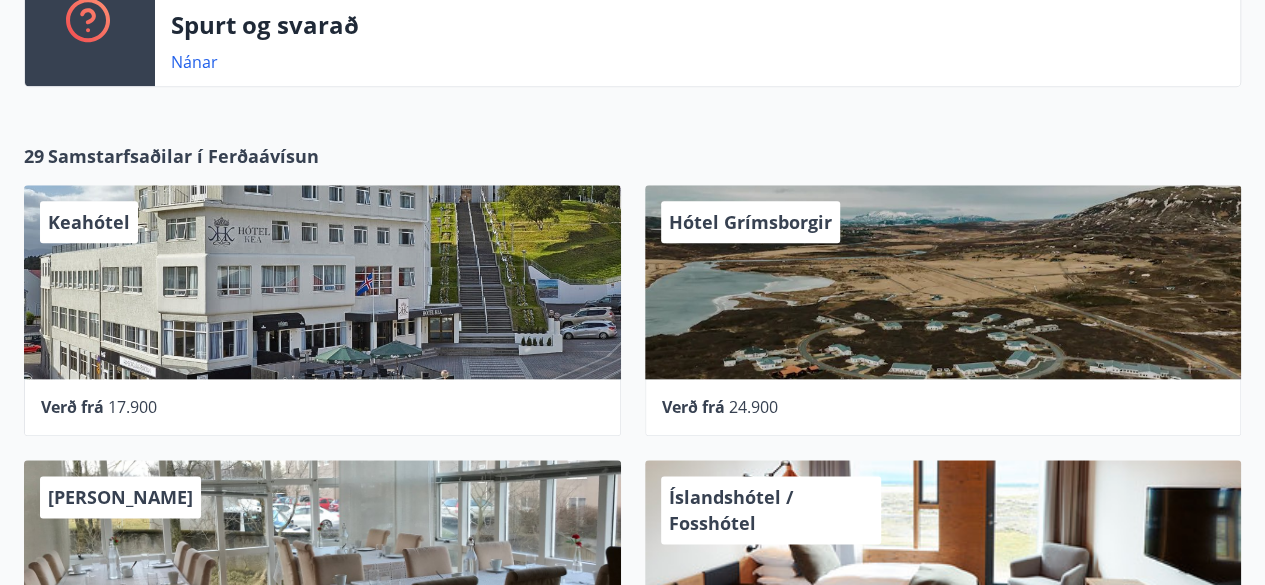 scroll, scrollTop: 948, scrollLeft: 0, axis: vertical 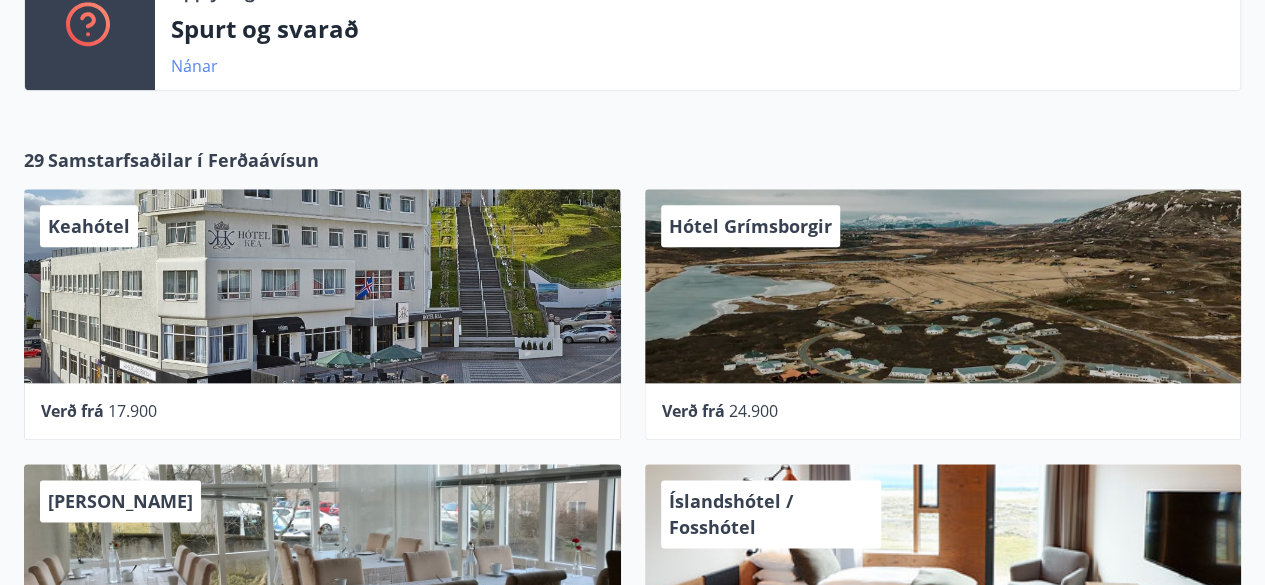 click on "Nánar" at bounding box center [194, 66] 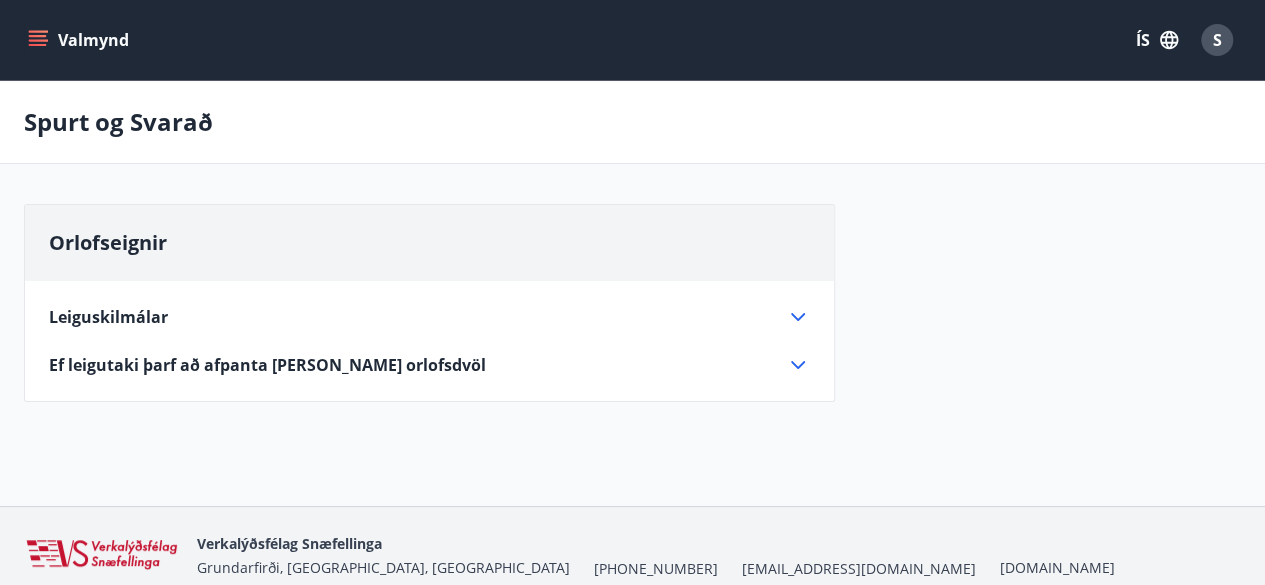 click 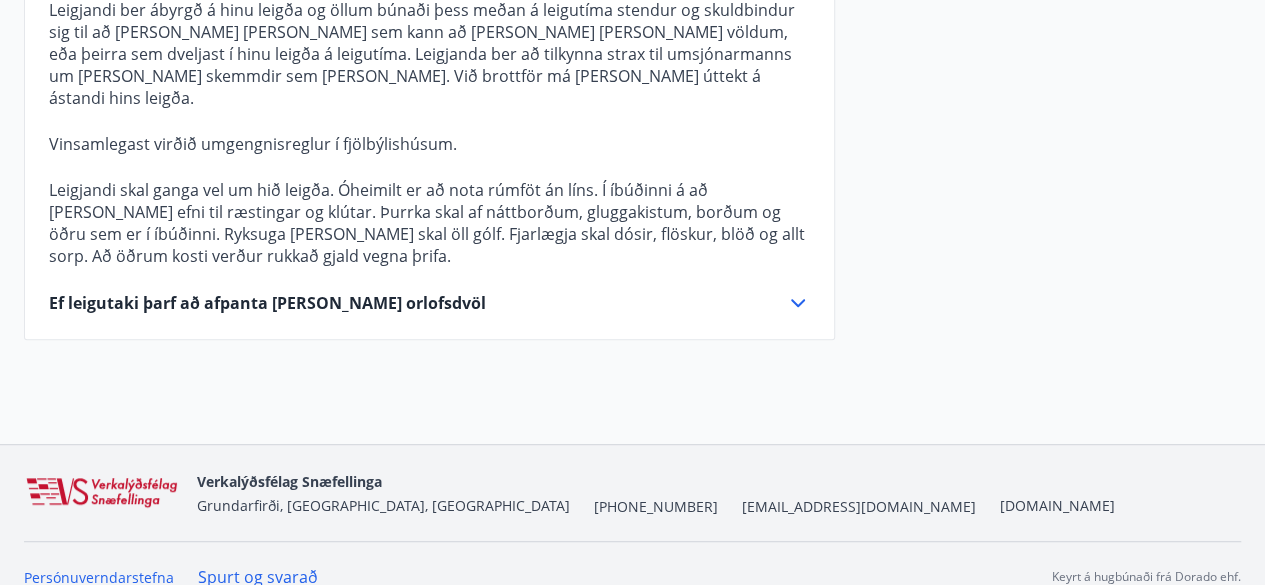 scroll, scrollTop: 340, scrollLeft: 0, axis: vertical 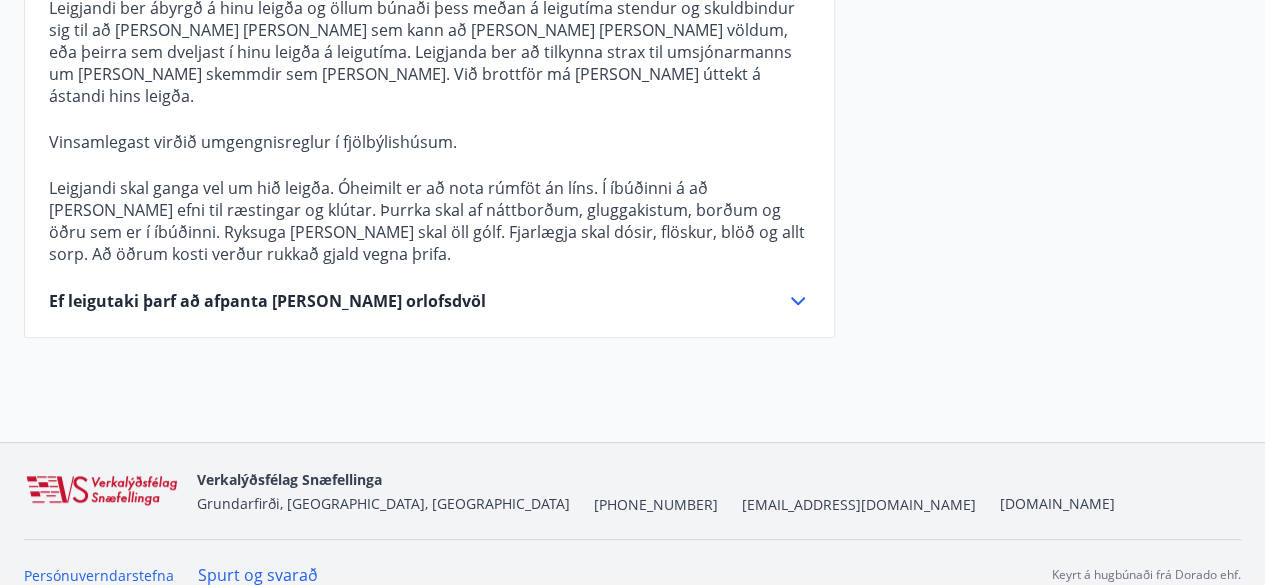 click 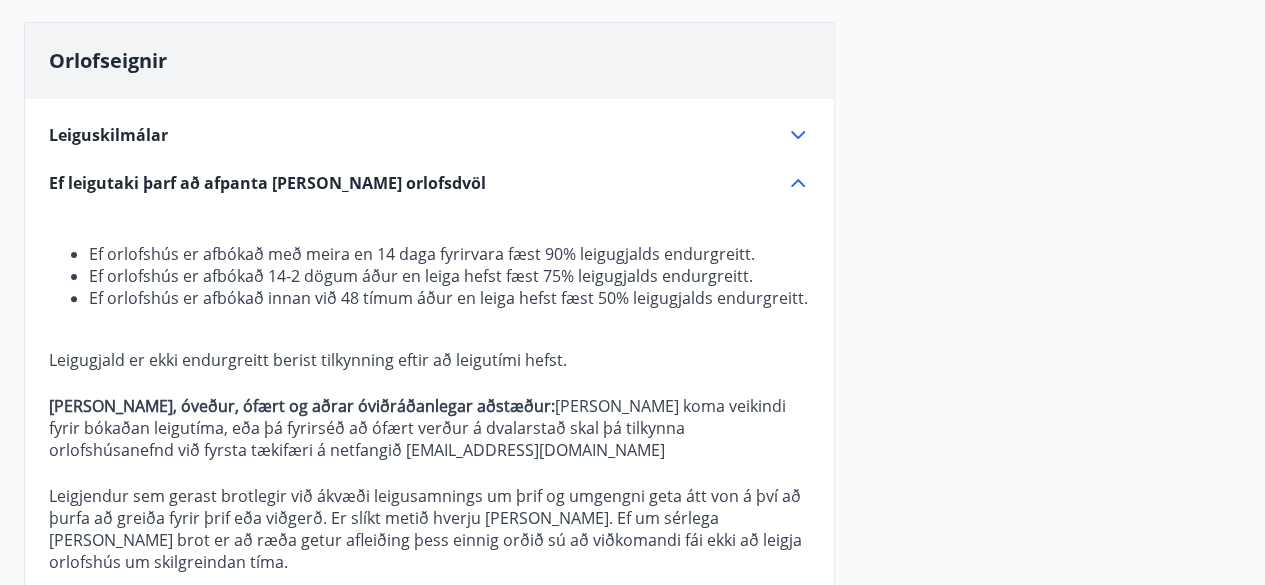 scroll, scrollTop: 282, scrollLeft: 0, axis: vertical 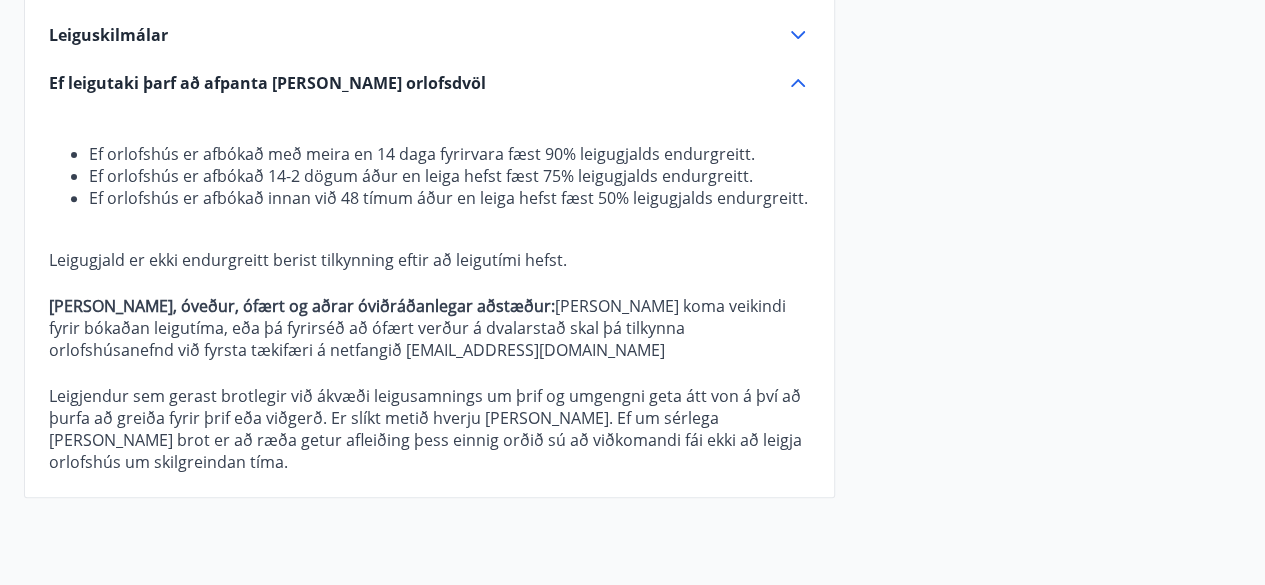 click on "Ef leigutaki þarf að afpanta [PERSON_NAME] orlofsdvöl" at bounding box center (267, 83) 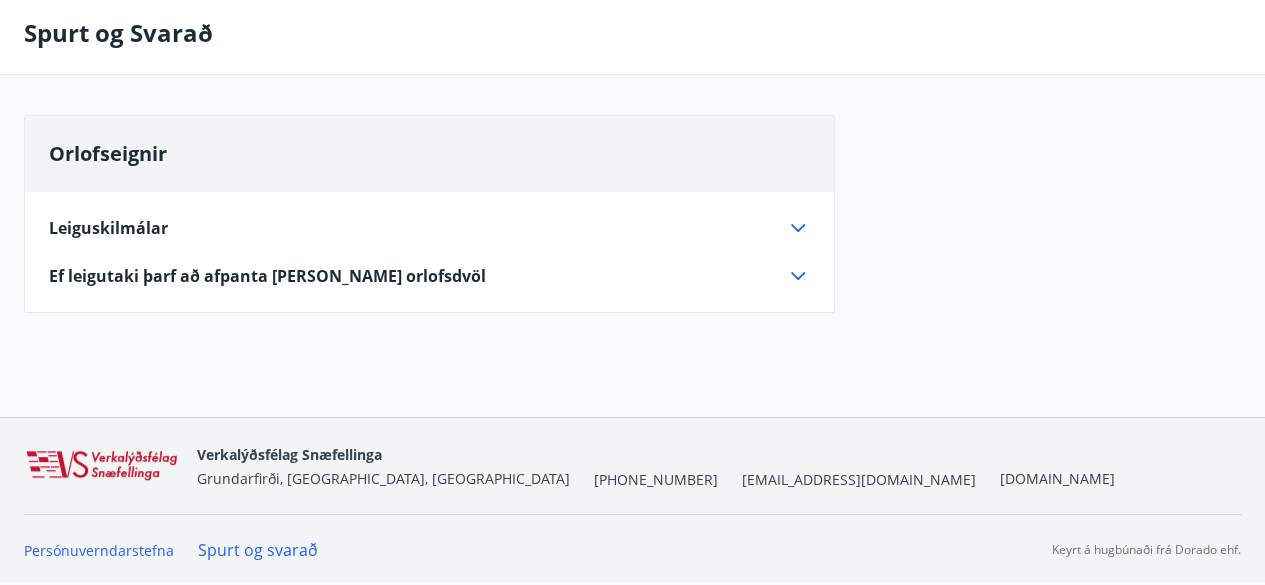 scroll, scrollTop: 86, scrollLeft: 0, axis: vertical 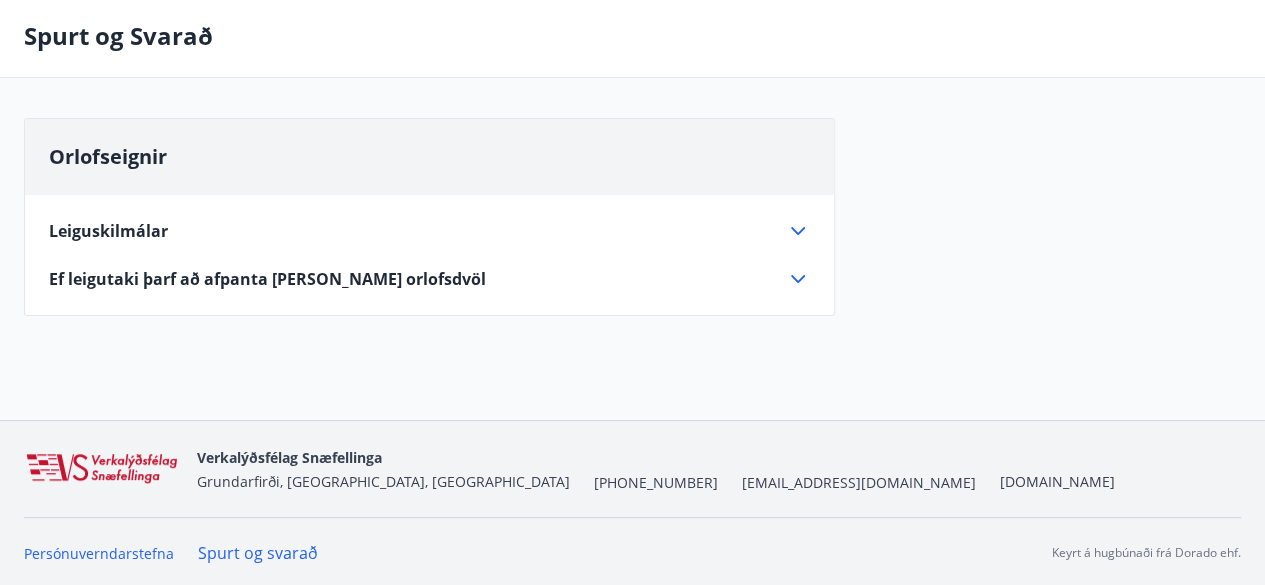 click on "Orlofseignir" at bounding box center (108, 156) 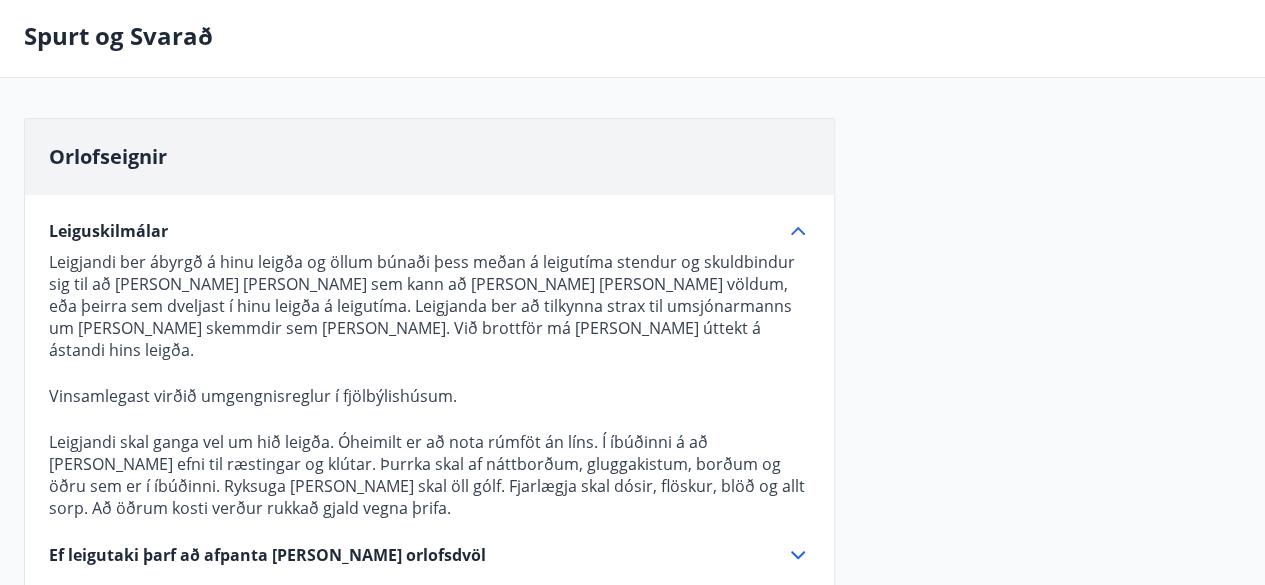 click on "Orlofseignir" at bounding box center (429, 157) 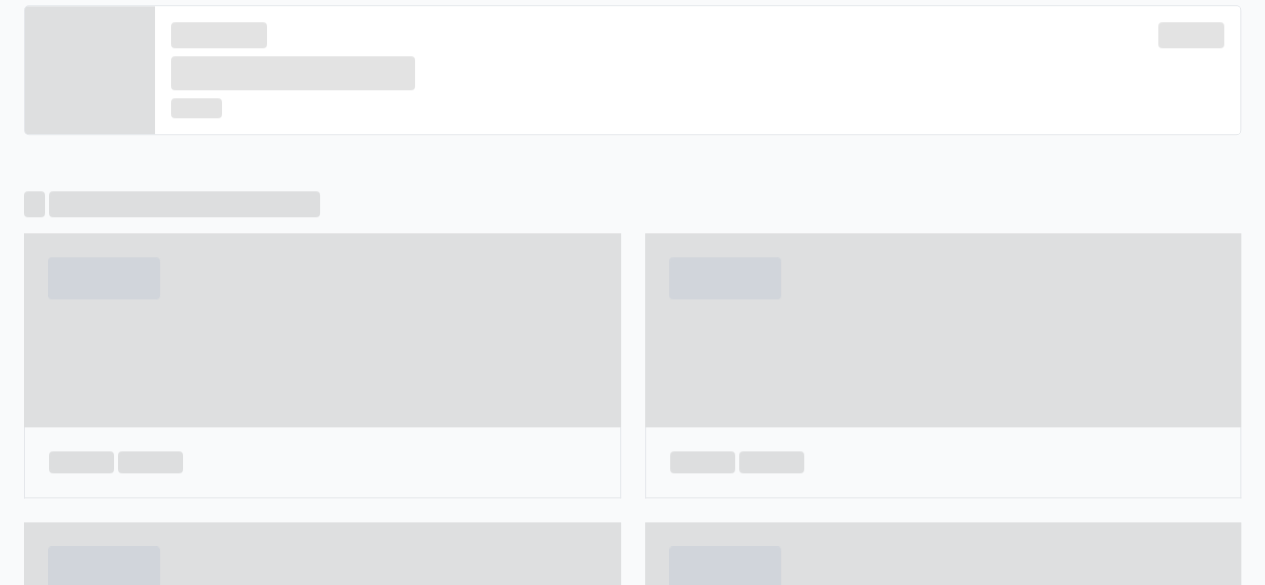 scroll, scrollTop: 904, scrollLeft: 0, axis: vertical 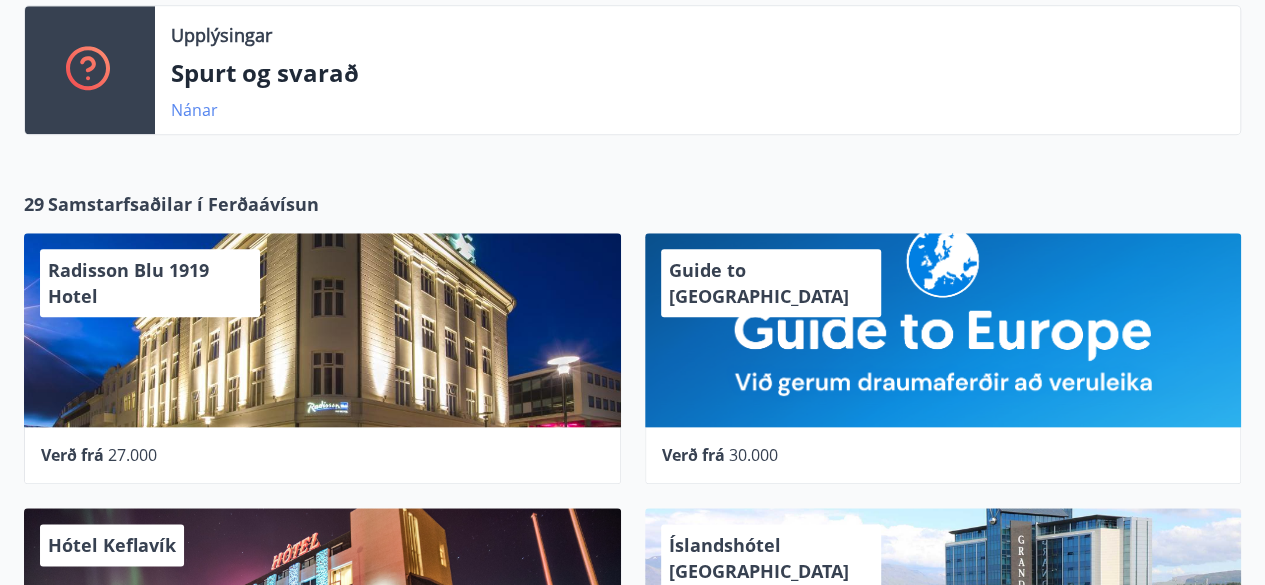 click on "Nánar" at bounding box center [194, 110] 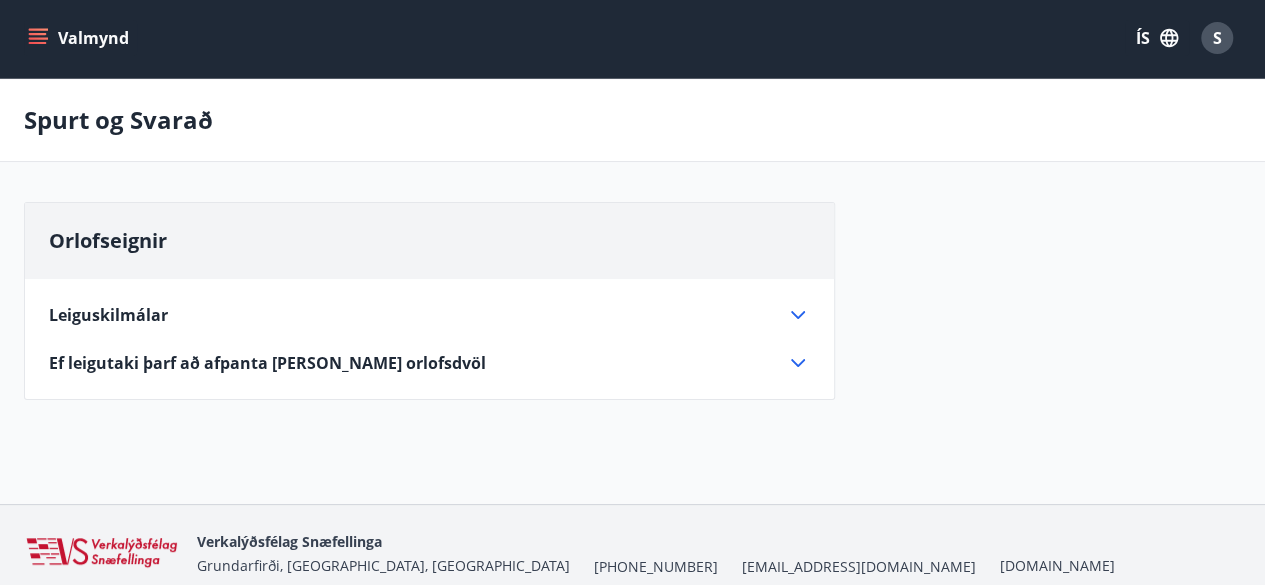 scroll, scrollTop: 86, scrollLeft: 0, axis: vertical 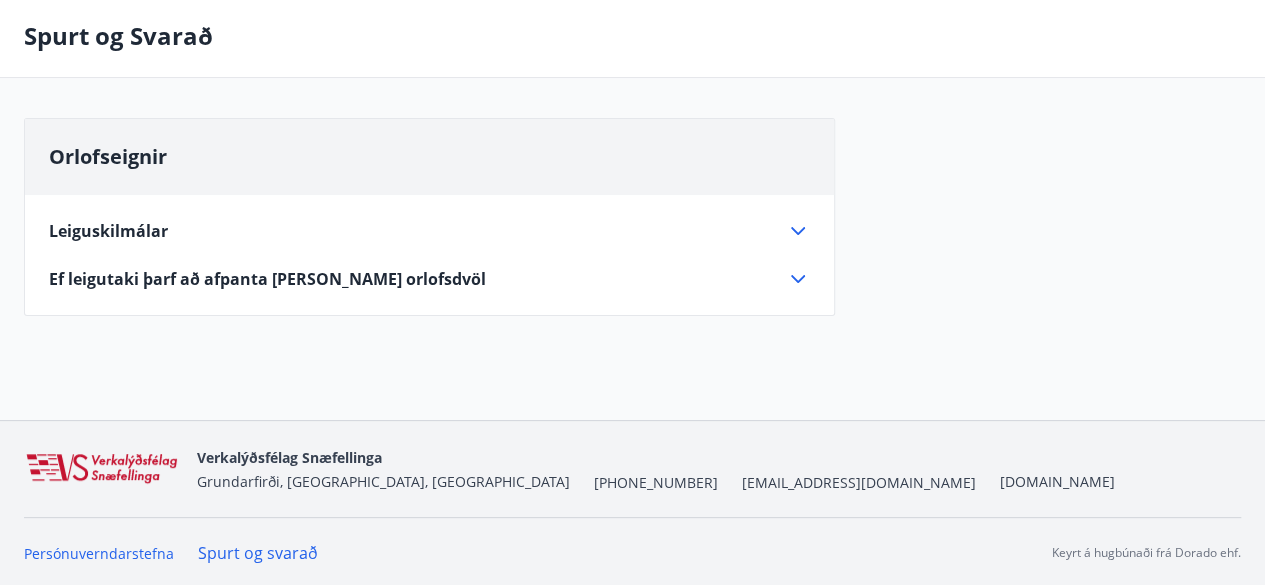 click on "Ef leigutaki þarf að afpanta [PERSON_NAME] orlofsdvöl" at bounding box center [267, 279] 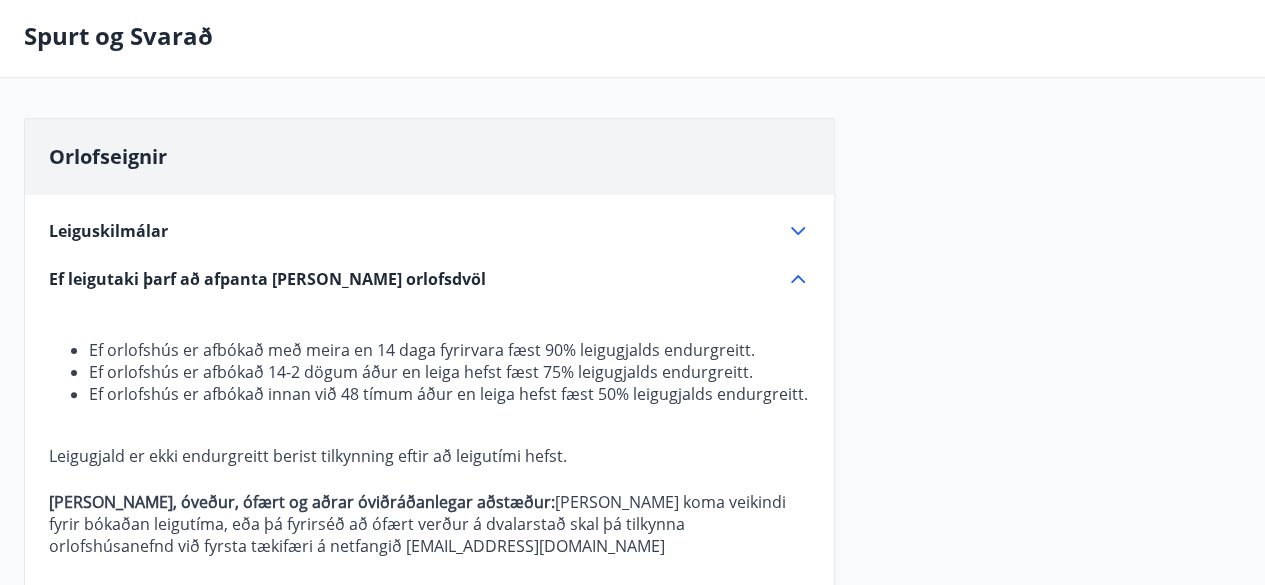 click on "Orlofseignir Leiguskilmálar Leigjandi ber ábyrgð á hinu leigða og öllum búnaði þess meðan á leigutíma stendur og skuldbindur sig til að [PERSON_NAME] [PERSON_NAME] sem kann að [PERSON_NAME] [PERSON_NAME] völdum, eða þeirra sem dveljast í hinu leigða á leigutíma. Leigjanda ber að tilkynna strax til umsjónarmanns um [PERSON_NAME] skemmdir sem [PERSON_NAME]. Við brottför má [PERSON_NAME] úttekt á ástandi hins leigða.
Vinsamlegast virðið umgengnisreglur í fjölbýlishúsum.
Leigjandi skal ganga vel um hið leigða. Óheimilt er að nota rúmföt án líns. Í íbúðinni á að [PERSON_NAME] efni til ræstingar og klútar. Þurrka skal af náttborðum, gluggakistum, borðum og öðru sem er í íbúðinni. Ryksuga [PERSON_NAME] skal öll gólf. Fjarlægja skal dósir, flöskur, blöð og allt sorp. Að öðrum kosti verður rukkað gjald vegna þrifa.
Ef leigutaki þarf að afpanta [PERSON_NAME] orlofsdvöl
Ef orlofshús er afbókað með meira en 14 daga fyrirvara fæst 90% leigugjalds endurgreitt." at bounding box center [632, 418] 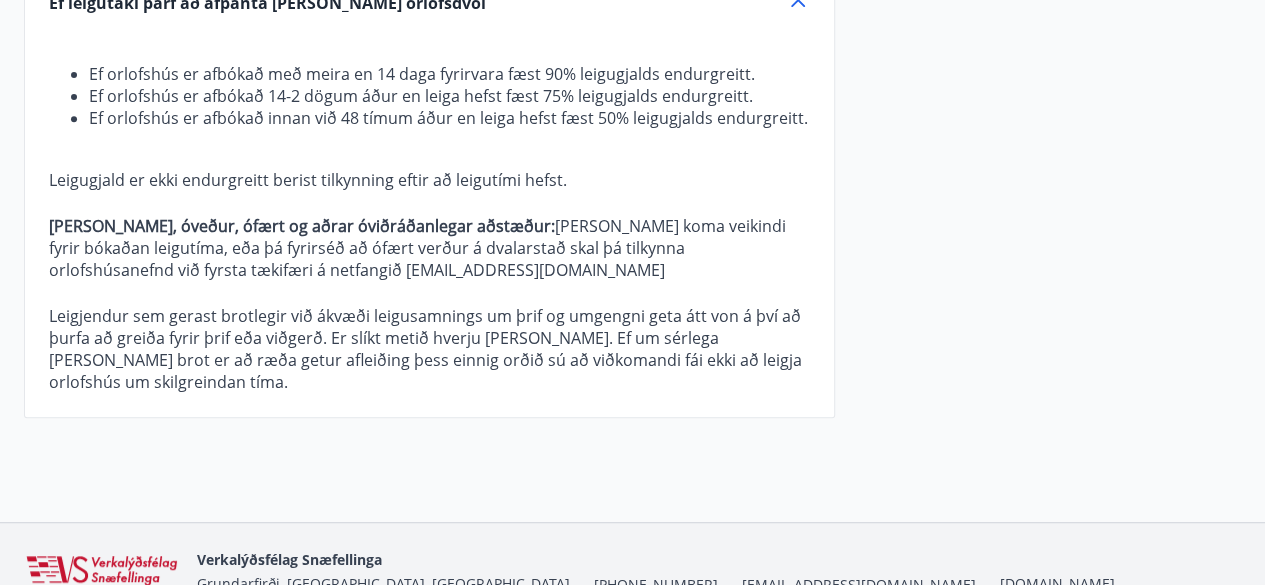 scroll, scrollTop: 202, scrollLeft: 0, axis: vertical 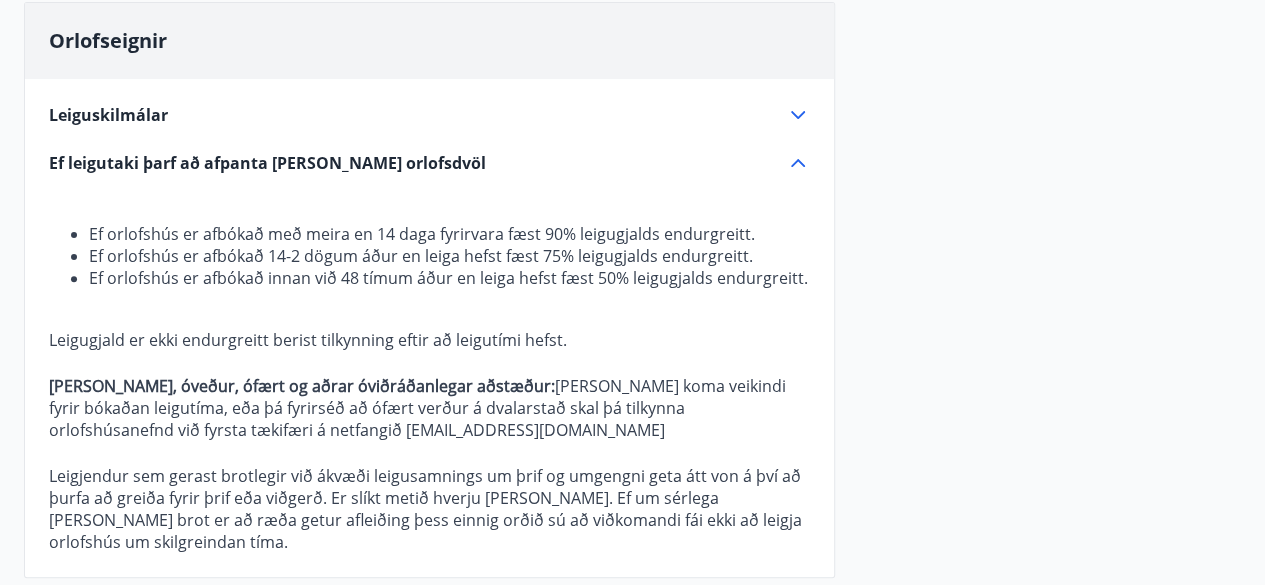 click 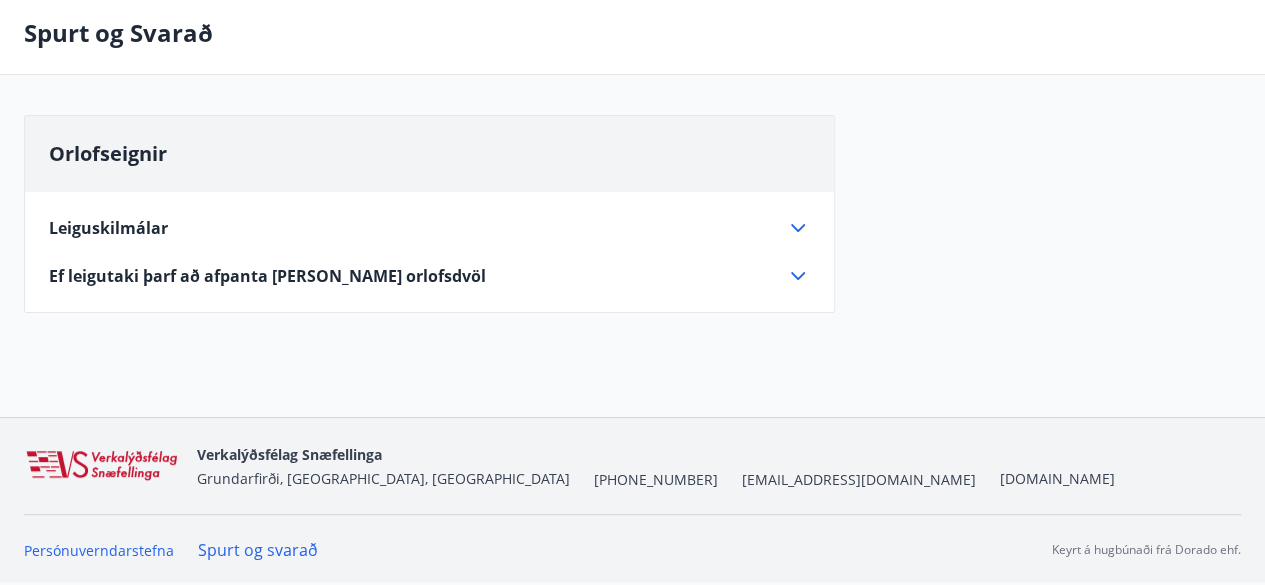 scroll, scrollTop: 86, scrollLeft: 0, axis: vertical 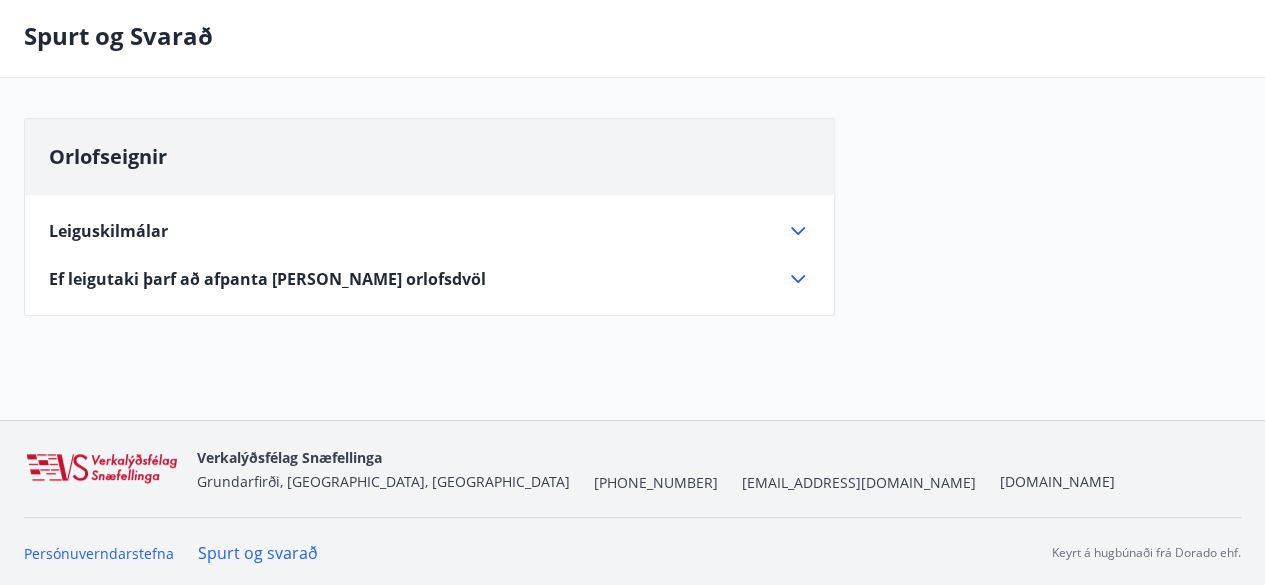 click 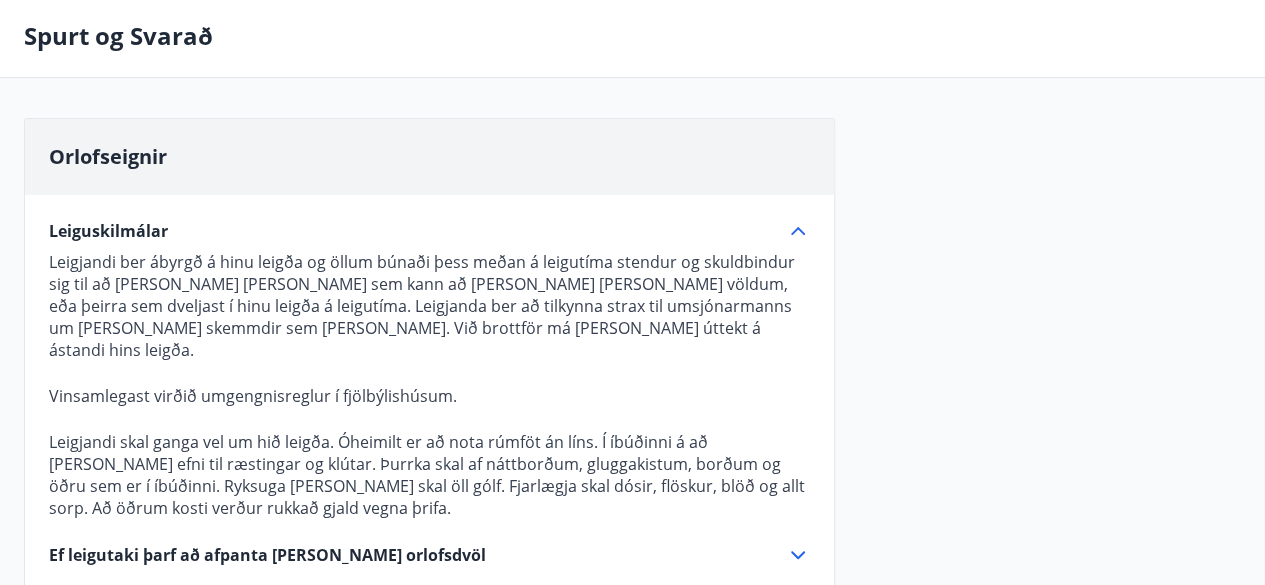 click on "Orlofseignir Leiguskilmálar Leigjandi ber ábyrgð á hinu leigða og öllum búnaði þess meðan á leigutíma stendur og skuldbindur sig til að [PERSON_NAME] [PERSON_NAME] sem kann að [PERSON_NAME] [PERSON_NAME] völdum, eða þeirra sem dveljast í hinu leigða á leigutíma. Leigjanda ber að tilkynna strax til umsjónarmanns um [PERSON_NAME] skemmdir sem [PERSON_NAME]. Við brottför má [PERSON_NAME] úttekt á ástandi hins leigða.
Vinsamlegast virðið umgengnisreglur í fjölbýlishúsum.
Leigjandi skal ganga vel um hið leigða. Óheimilt er að nota rúmföt án líns. Í íbúðinni á að [PERSON_NAME] efni til ræstingar og klútar. Þurrka skal af náttborðum, gluggakistum, borðum og öðru sem er í íbúðinni. Ryksuga [PERSON_NAME] skal öll gólf. Fjarlægja skal dósir, flöskur, blöð og allt sorp. Að öðrum kosti verður rukkað gjald vegna þrifa.
Ef leigutaki þarf að afpanta [PERSON_NAME] orlofsdvöl
Ef orlofshús er afbókað með meira en 14 daga fyrirvara fæst 90% leigugjalds endurgreitt." at bounding box center (632, 367) 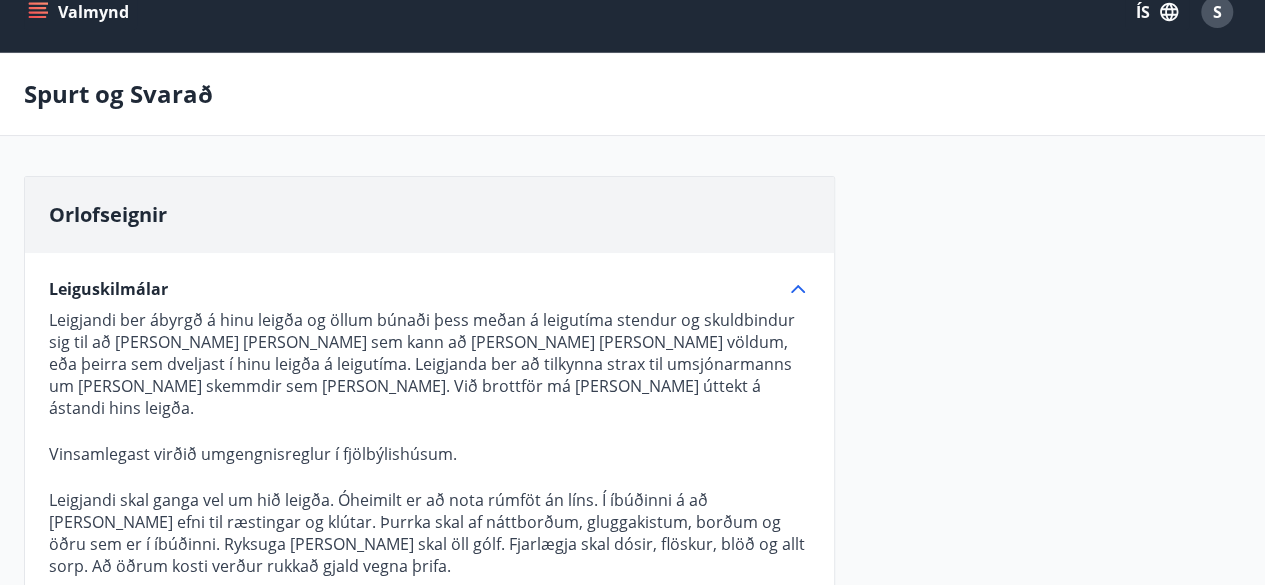 scroll, scrollTop: 0, scrollLeft: 0, axis: both 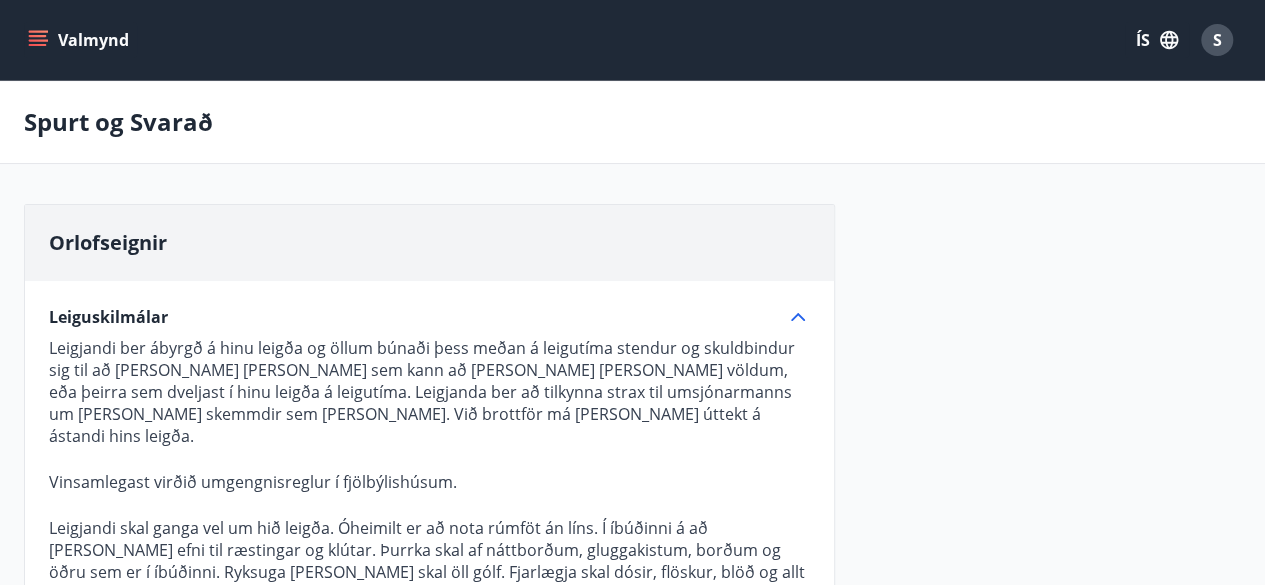 click on "Valmynd" at bounding box center [80, 40] 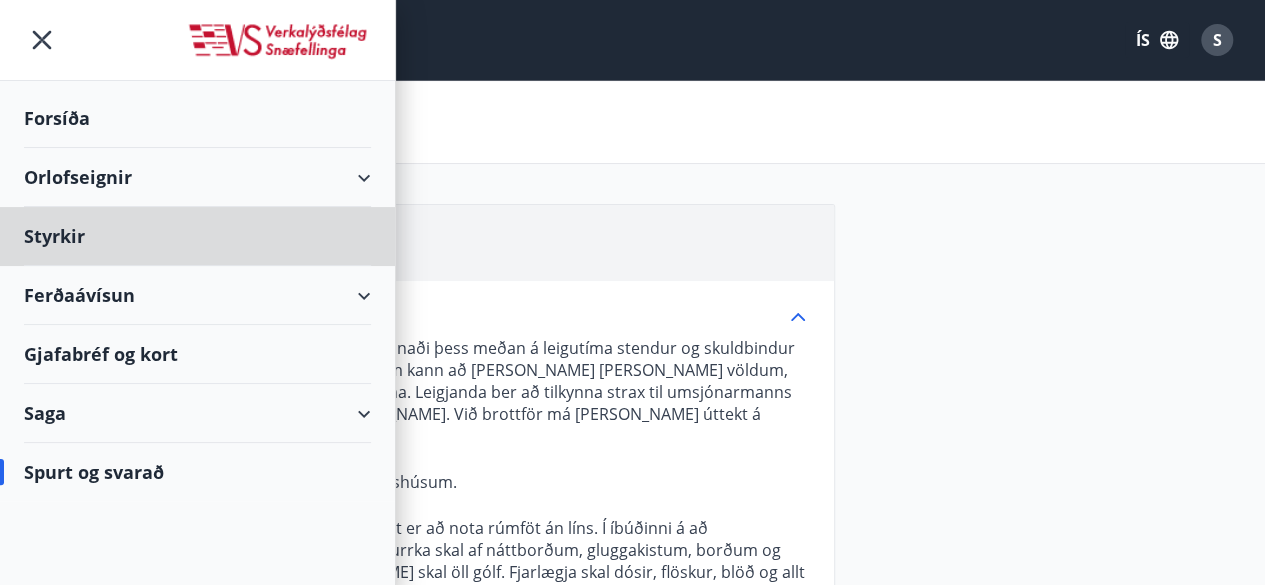 click on "Forsíða" at bounding box center (197, 118) 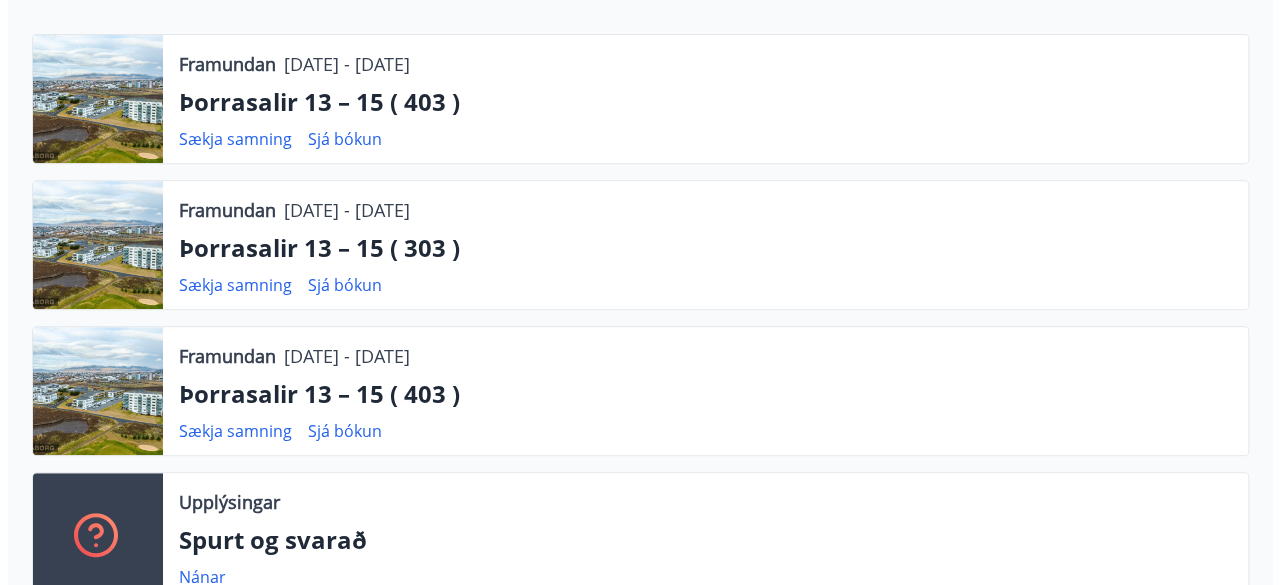 scroll, scrollTop: 440, scrollLeft: 0, axis: vertical 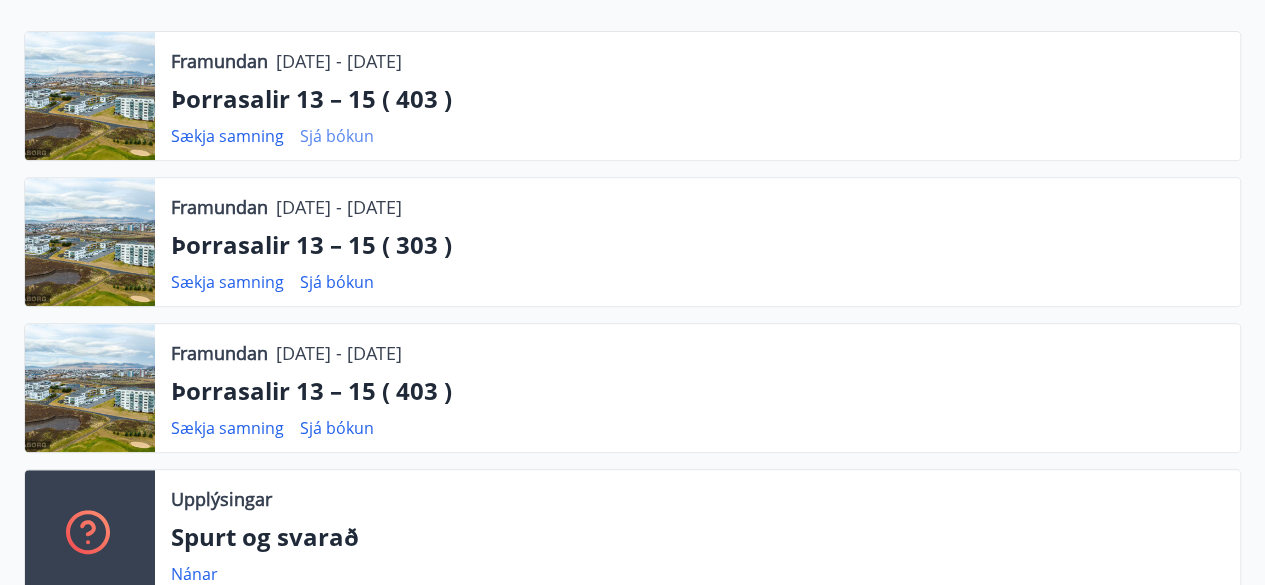 click on "Sjá bókun" at bounding box center [337, 136] 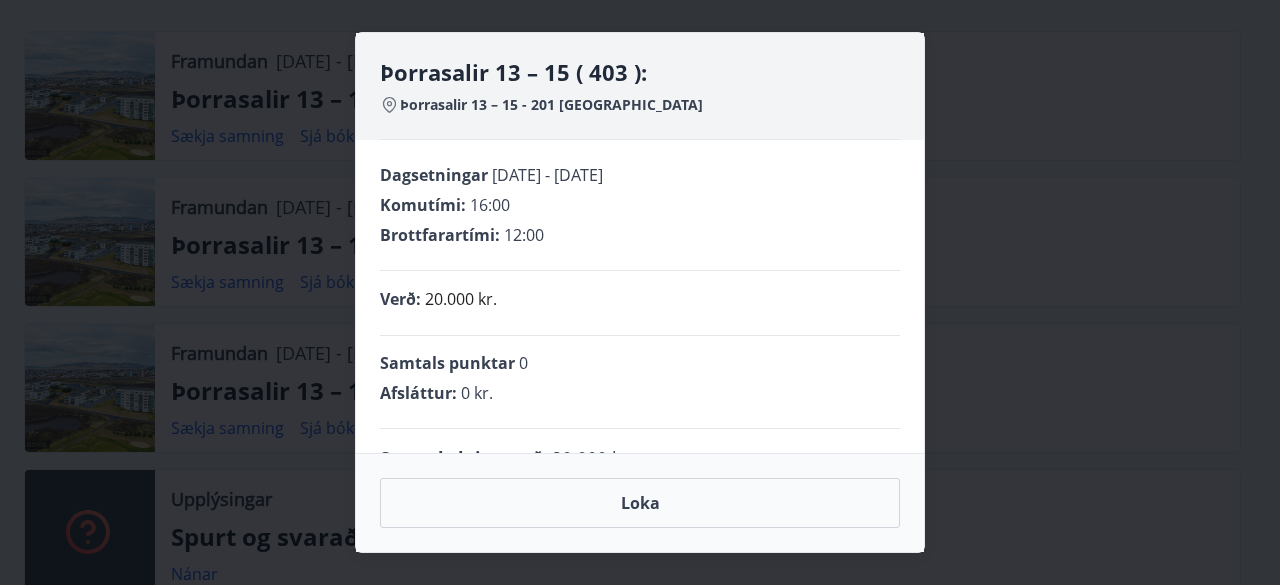 click on "Dagsetningar [DATE] - [DATE] Komutími : 16:00 Brottfarartími : 12:00 Verð : 20.000 kr. Samtals punktar 0 Afsláttur :   0 kr. Samtals leiguverð : 20.000 kr." at bounding box center [640, 296] 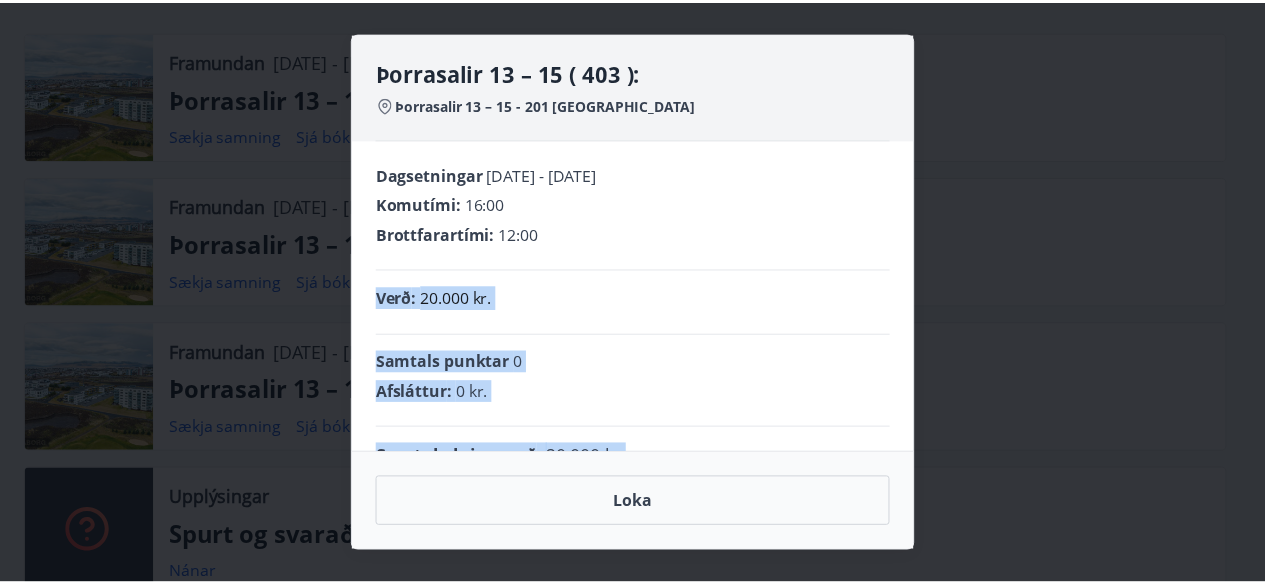 scroll, scrollTop: 47, scrollLeft: 0, axis: vertical 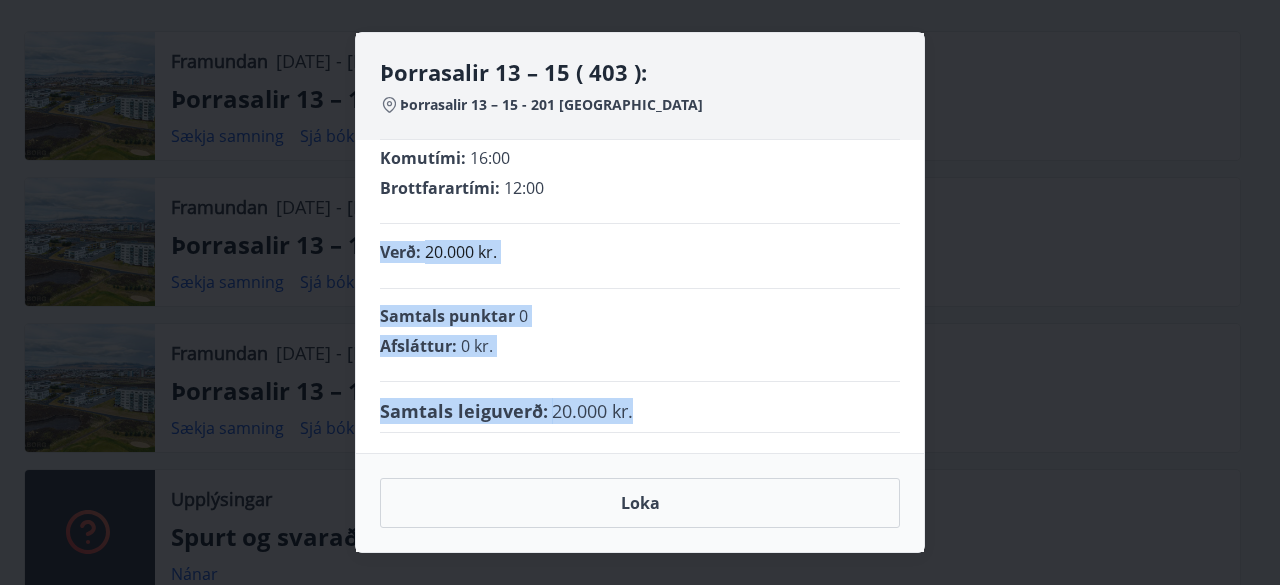 drag, startPoint x: 908, startPoint y: 218, endPoint x: 915, endPoint y: 461, distance: 243.1008 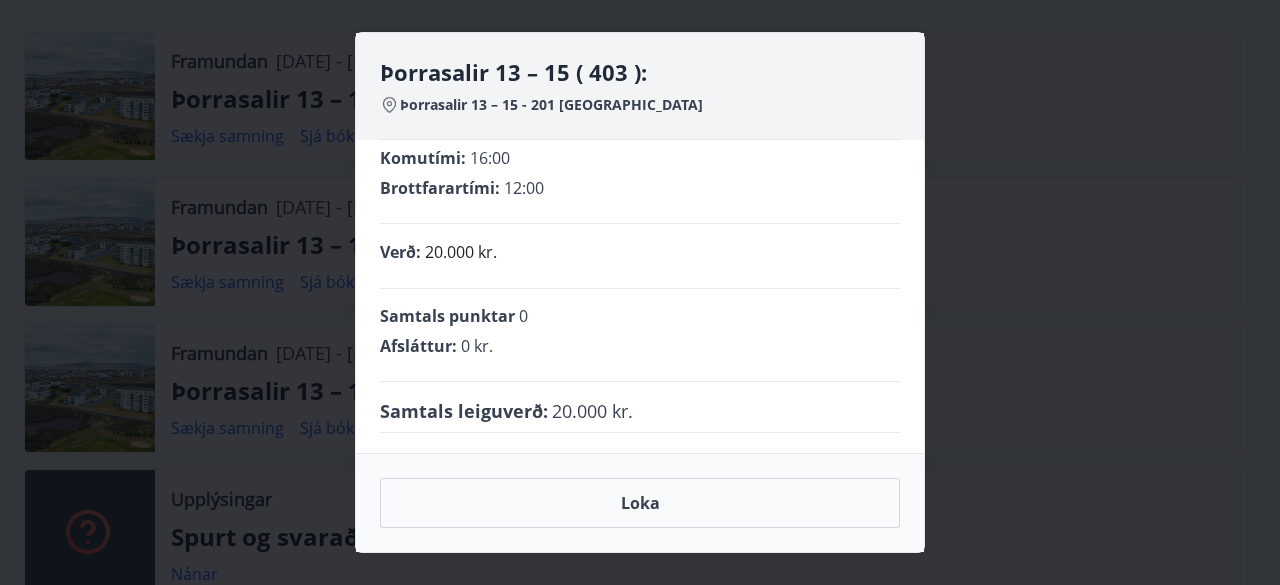 drag, startPoint x: 915, startPoint y: 461, endPoint x: 926, endPoint y: 391, distance: 70.85902 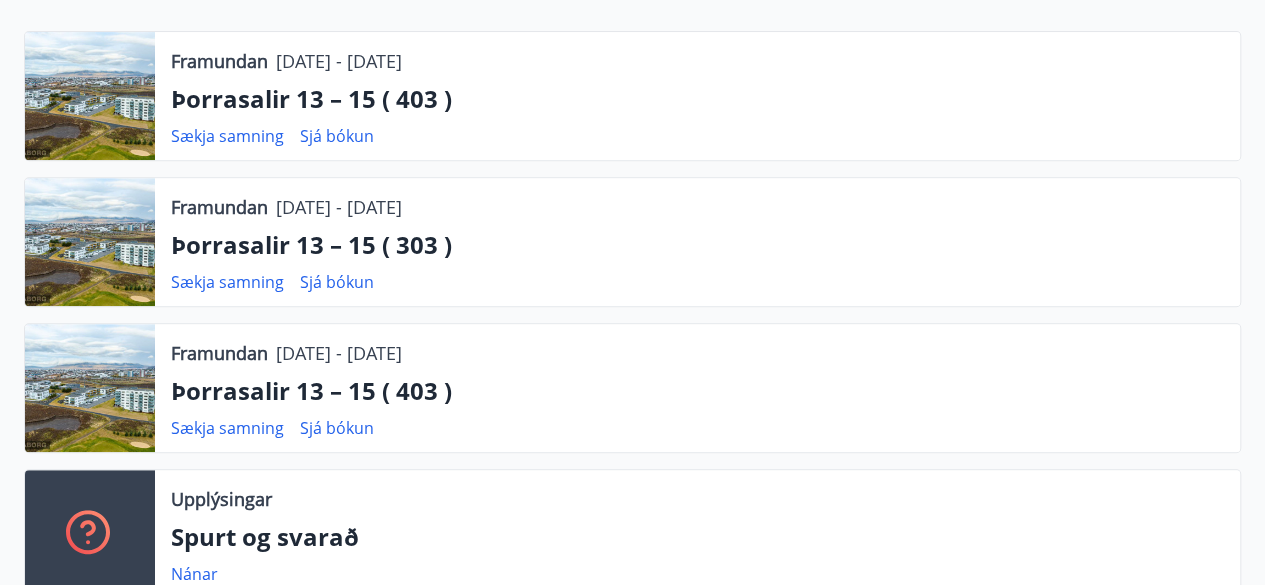 click on "Sækja samning Sjá bókun" at bounding box center (697, 282) 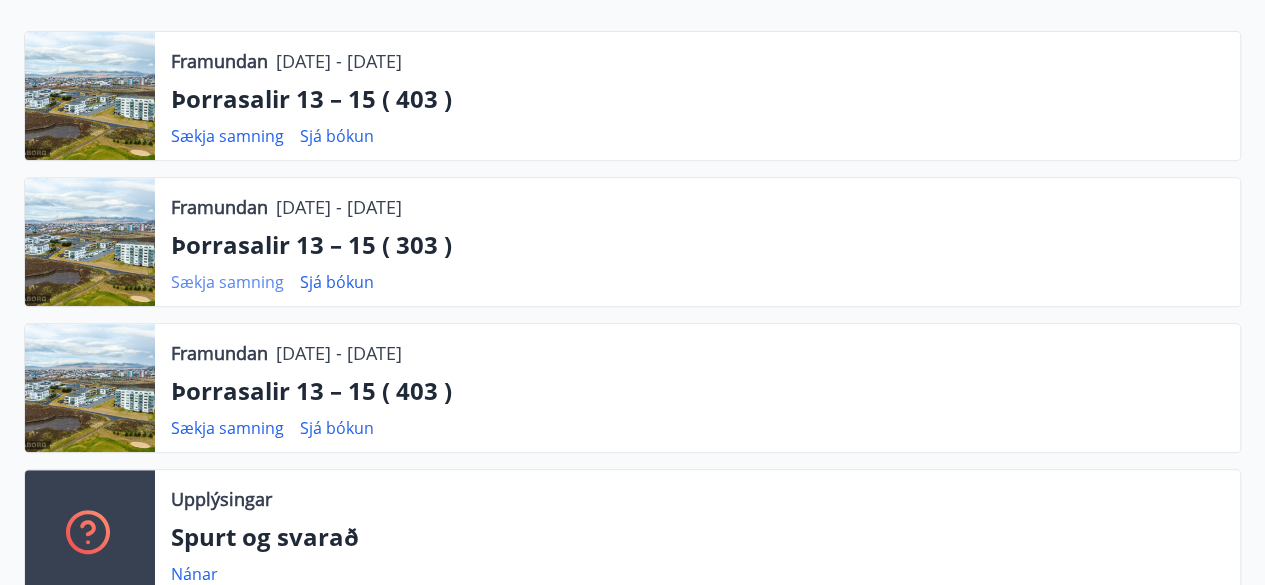 click on "Sækja samning" at bounding box center (227, 282) 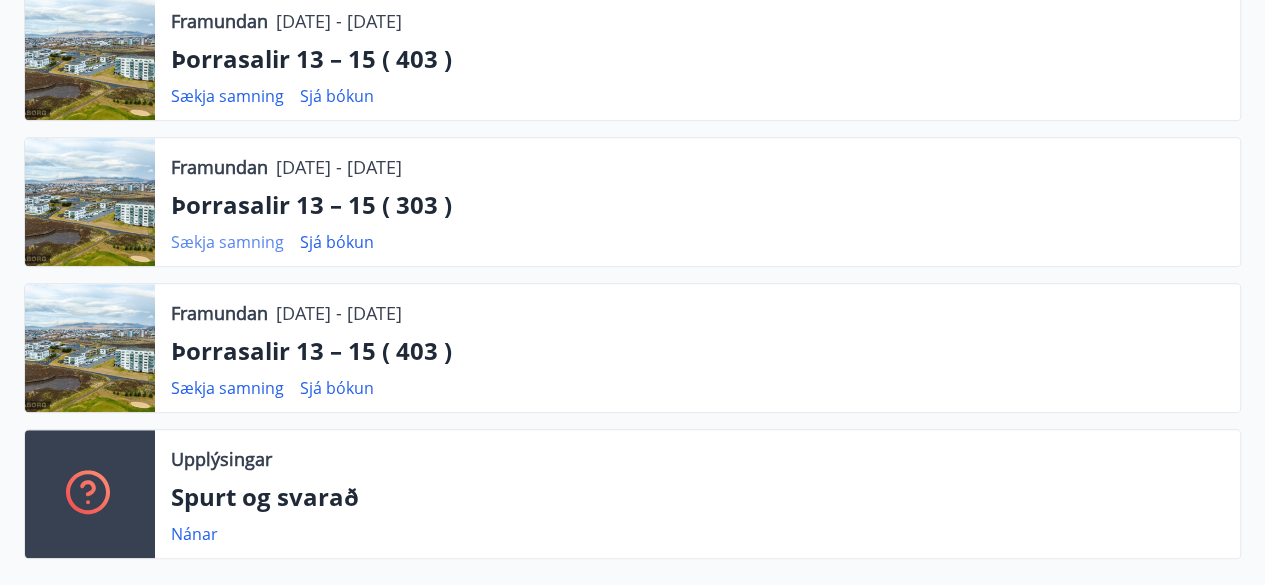scroll, scrollTop: 560, scrollLeft: 0, axis: vertical 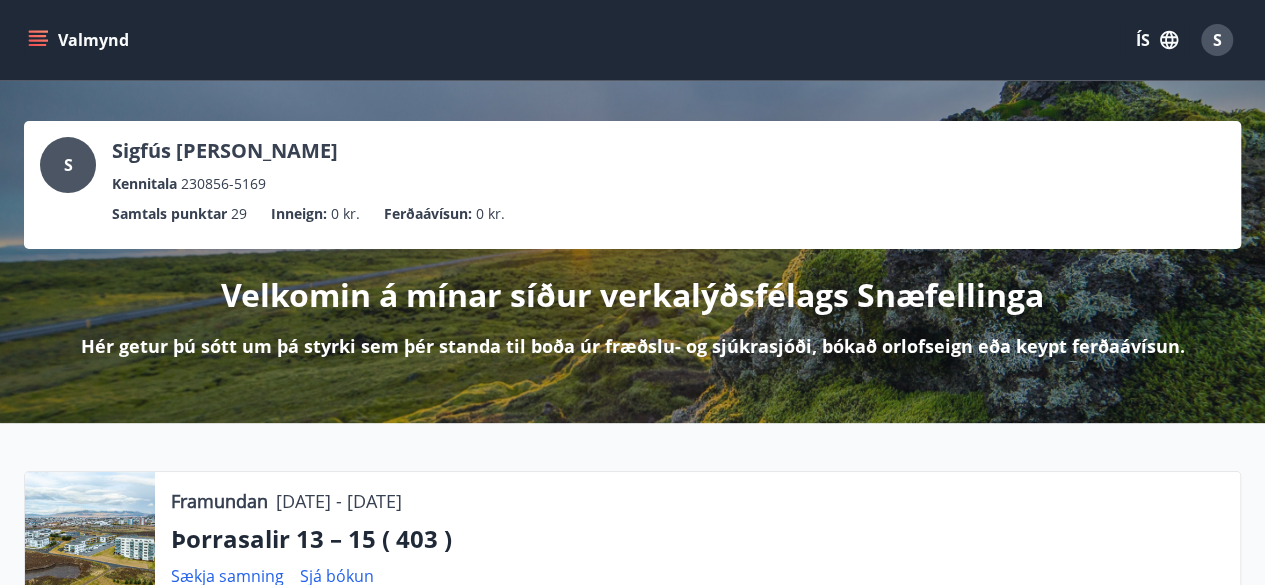 click on "S" at bounding box center (1217, 40) 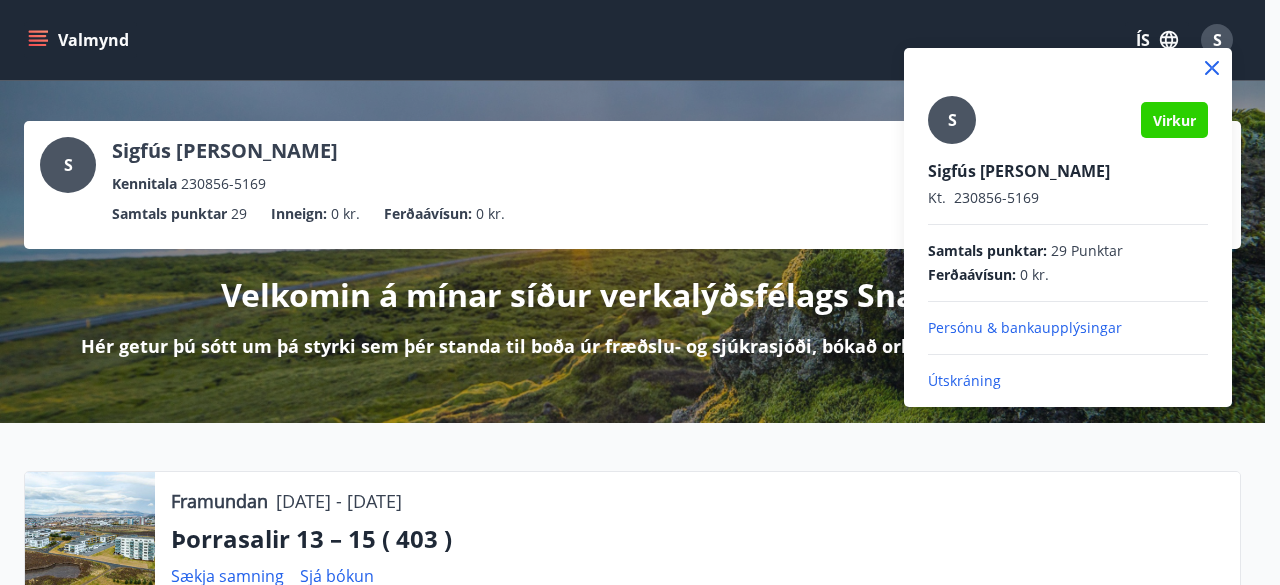 click on "Persónu & bankaupplýsingar" at bounding box center [1068, 328] 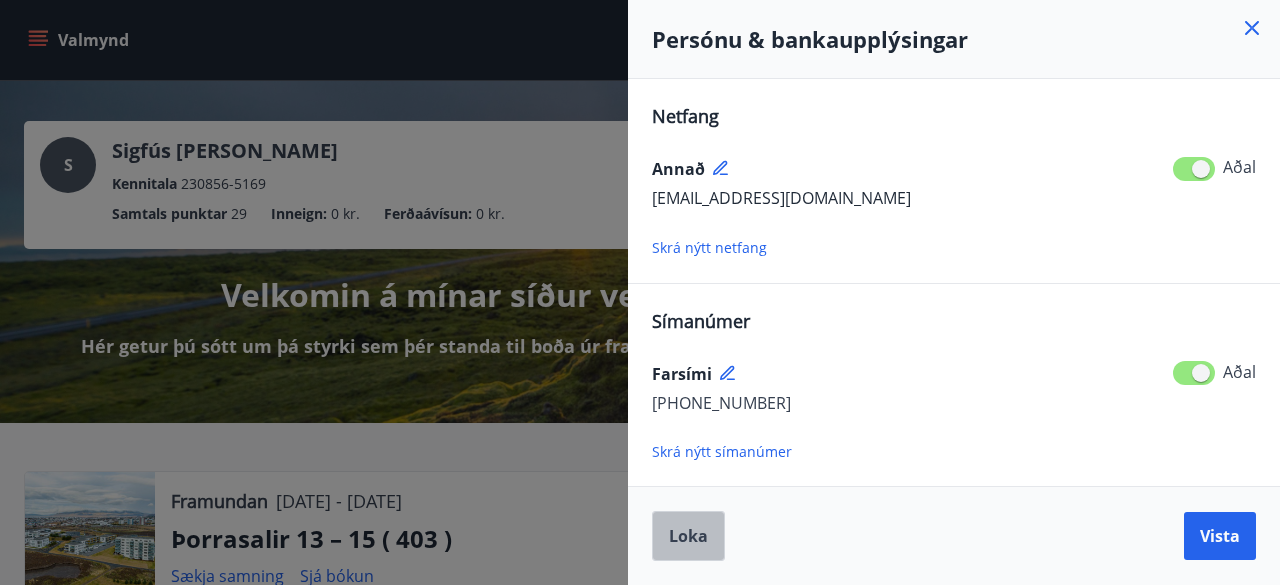 click on "Loka" at bounding box center (688, 536) 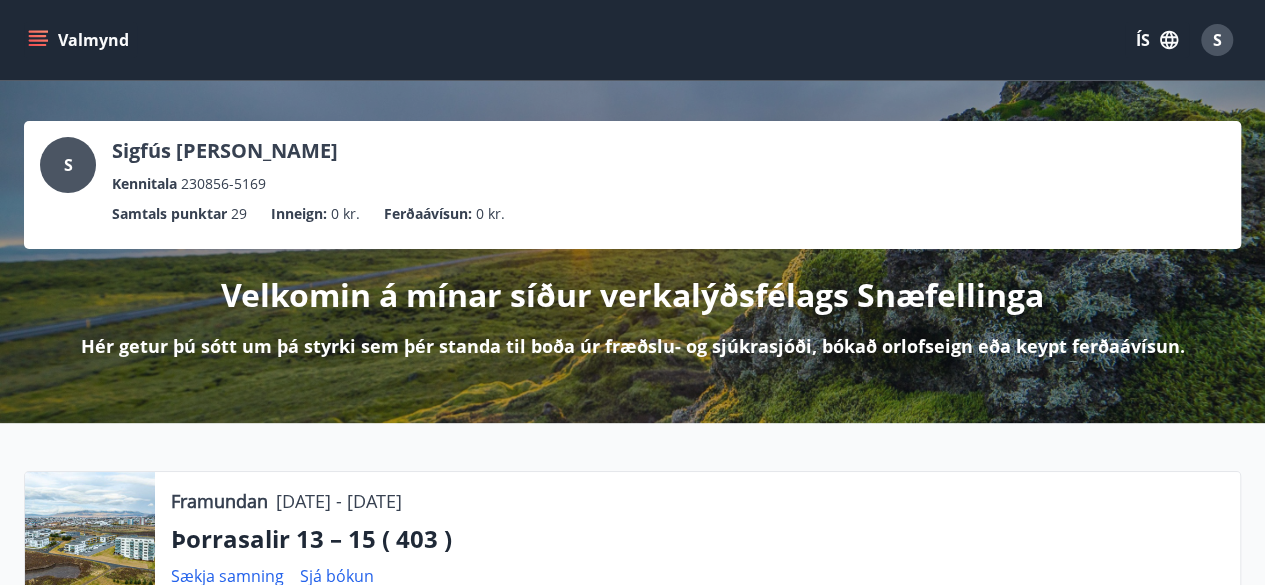 scroll, scrollTop: 512, scrollLeft: 0, axis: vertical 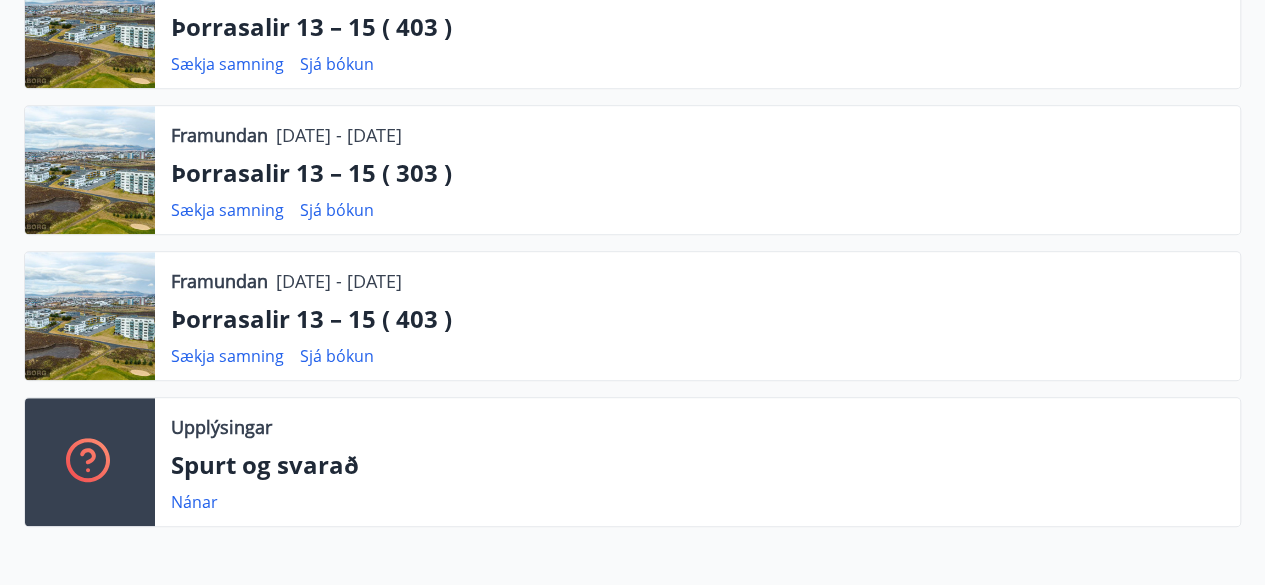 type 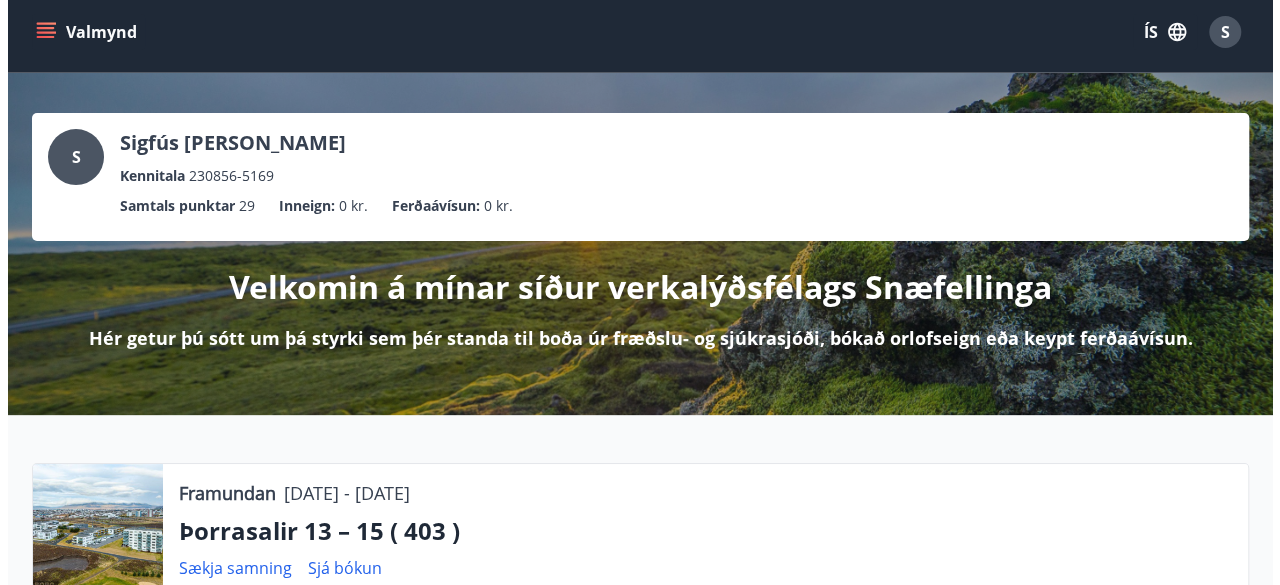 scroll, scrollTop: 0, scrollLeft: 0, axis: both 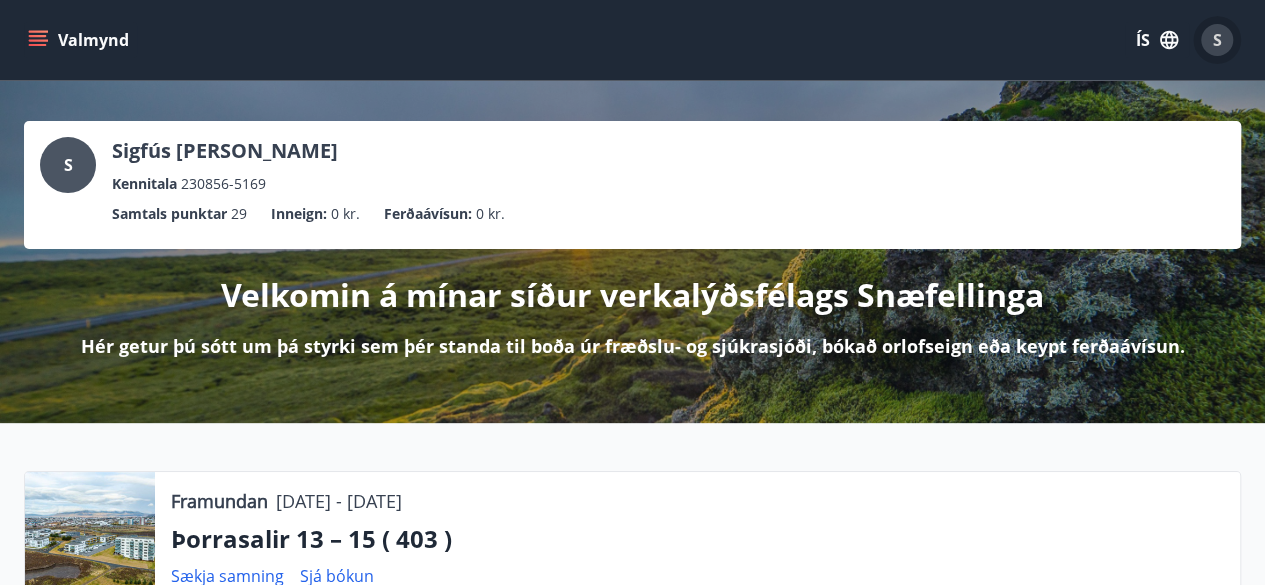 click on "S" at bounding box center (1217, 40) 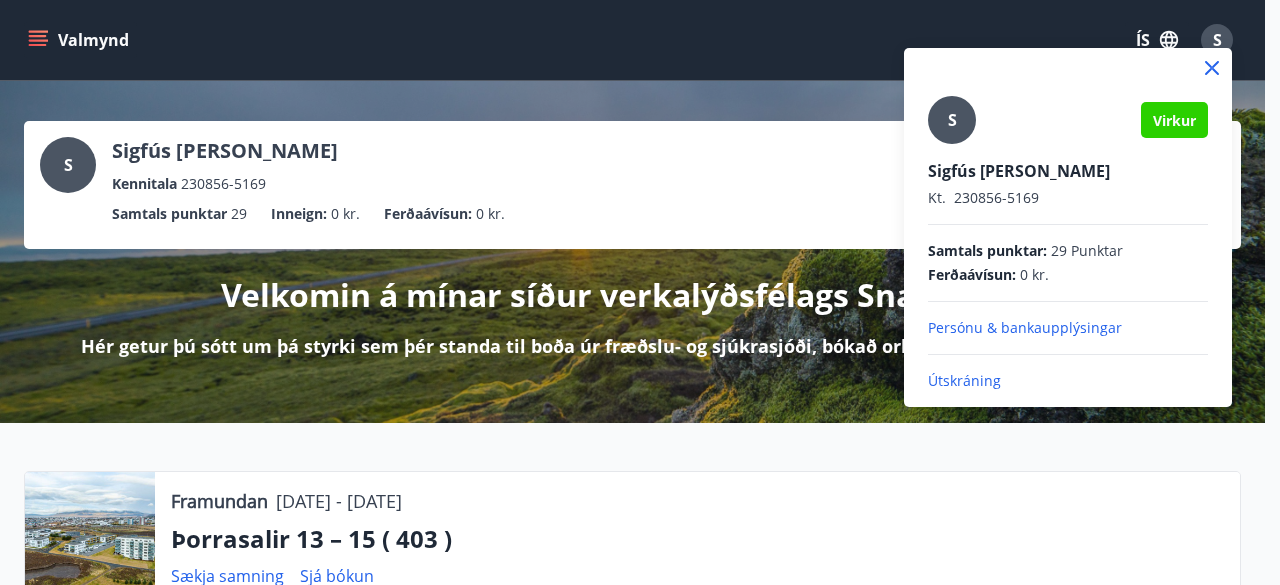 click on "Útskráning" at bounding box center (1068, 381) 